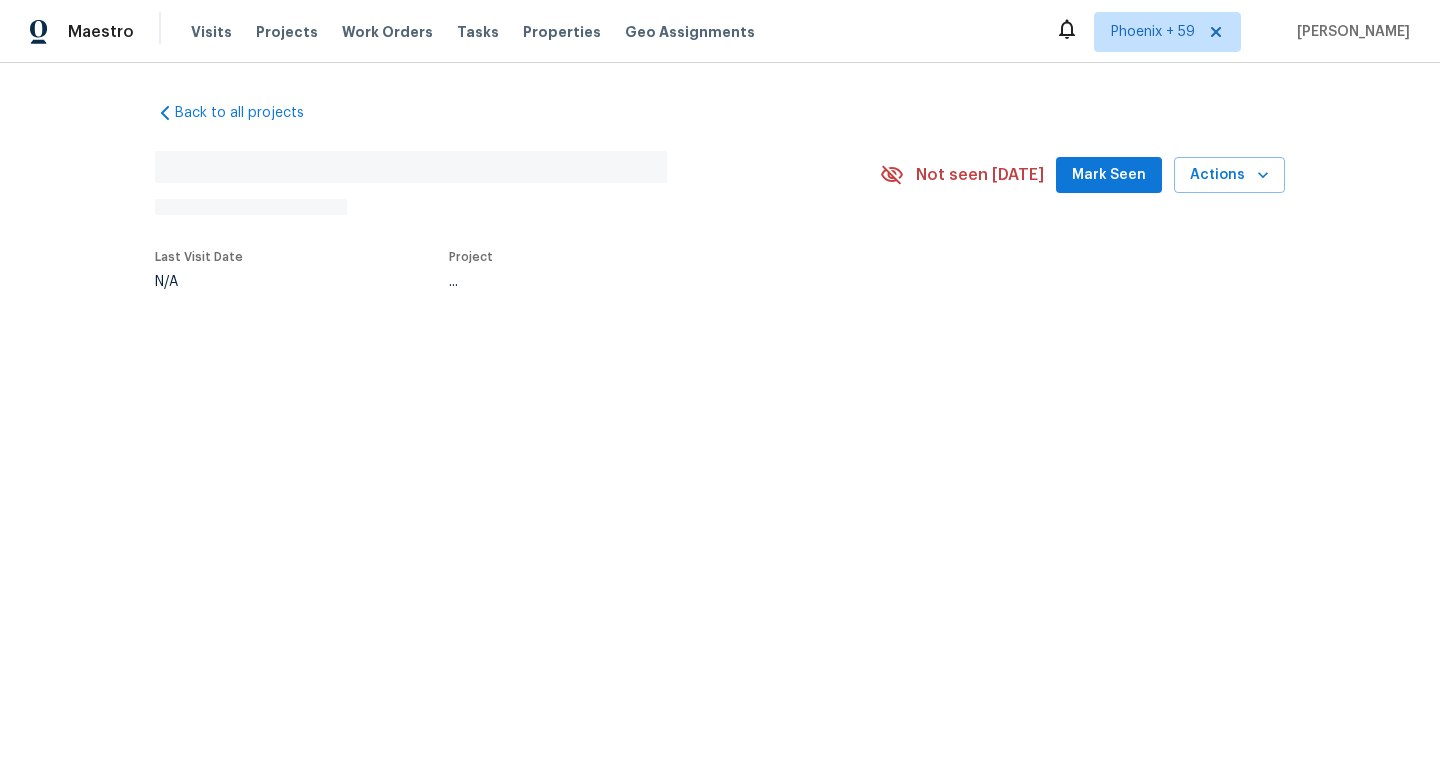scroll, scrollTop: 0, scrollLeft: 0, axis: both 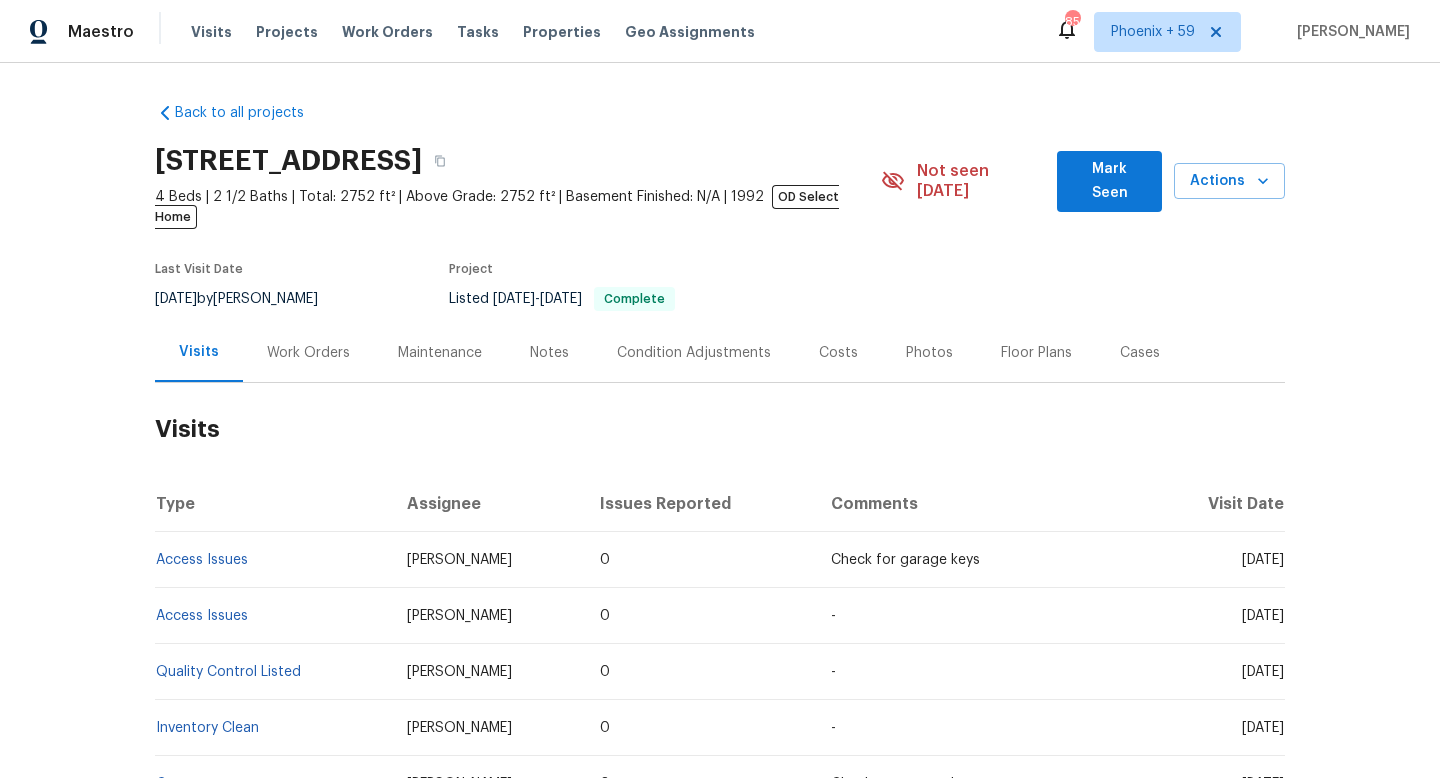 click on "Visits" at bounding box center (199, 352) 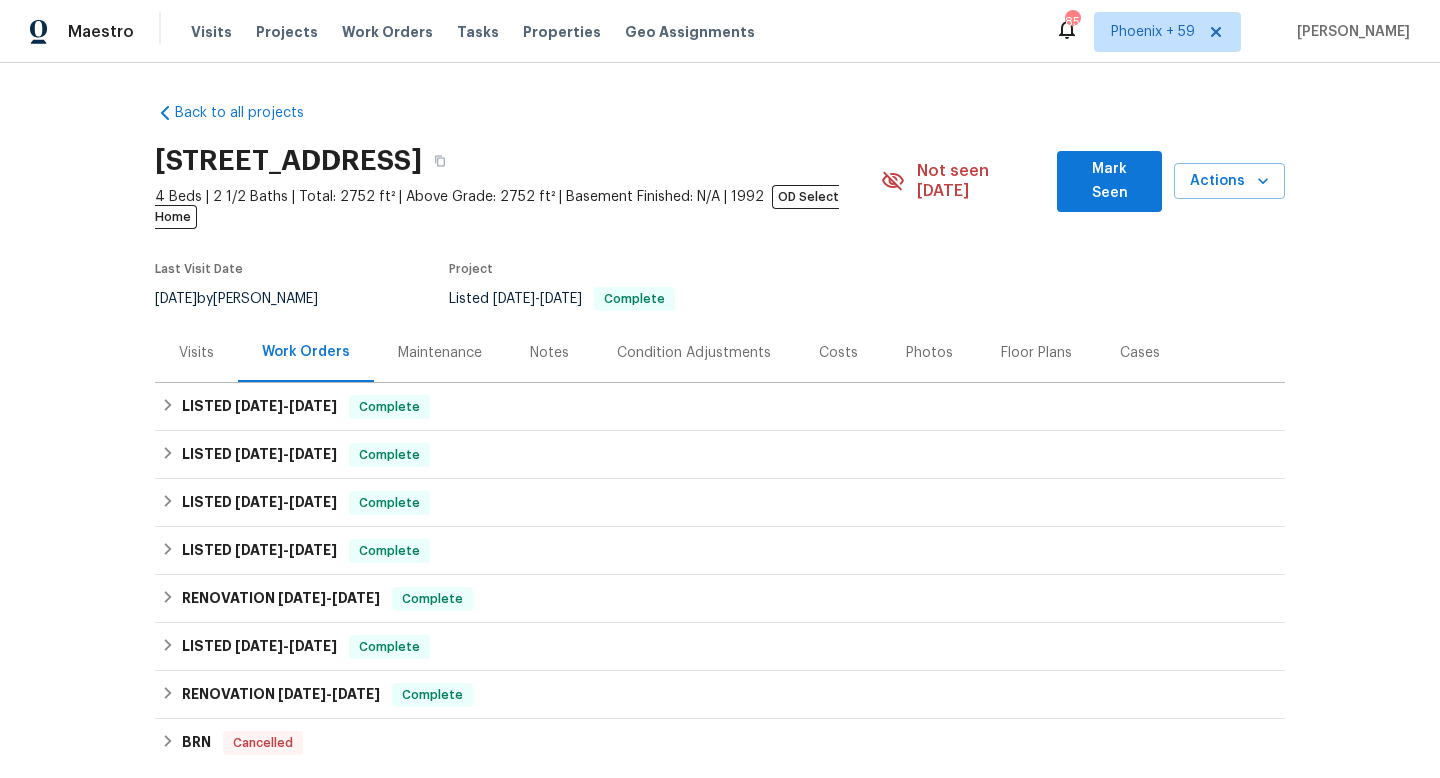 click on "Maintenance" at bounding box center (440, 353) 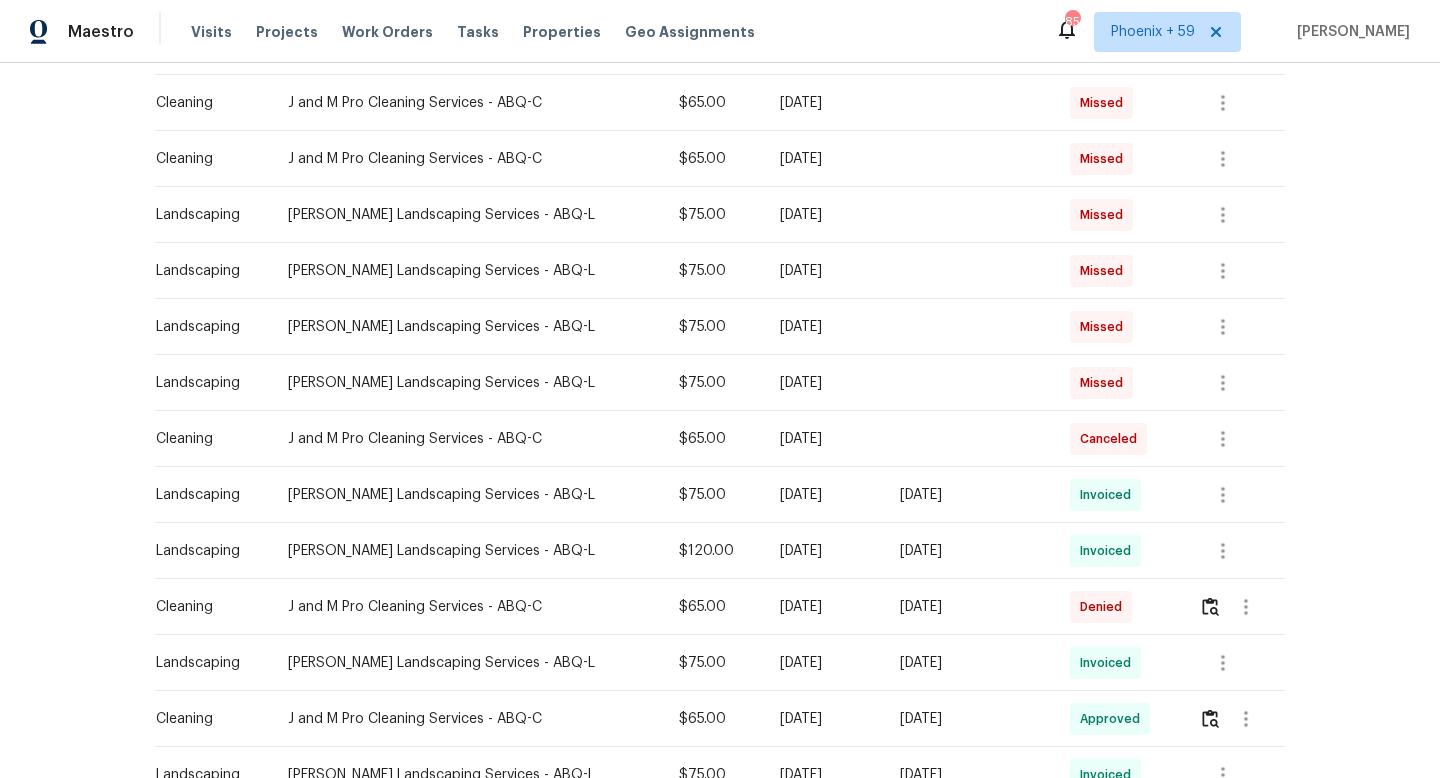 scroll, scrollTop: 686, scrollLeft: 0, axis: vertical 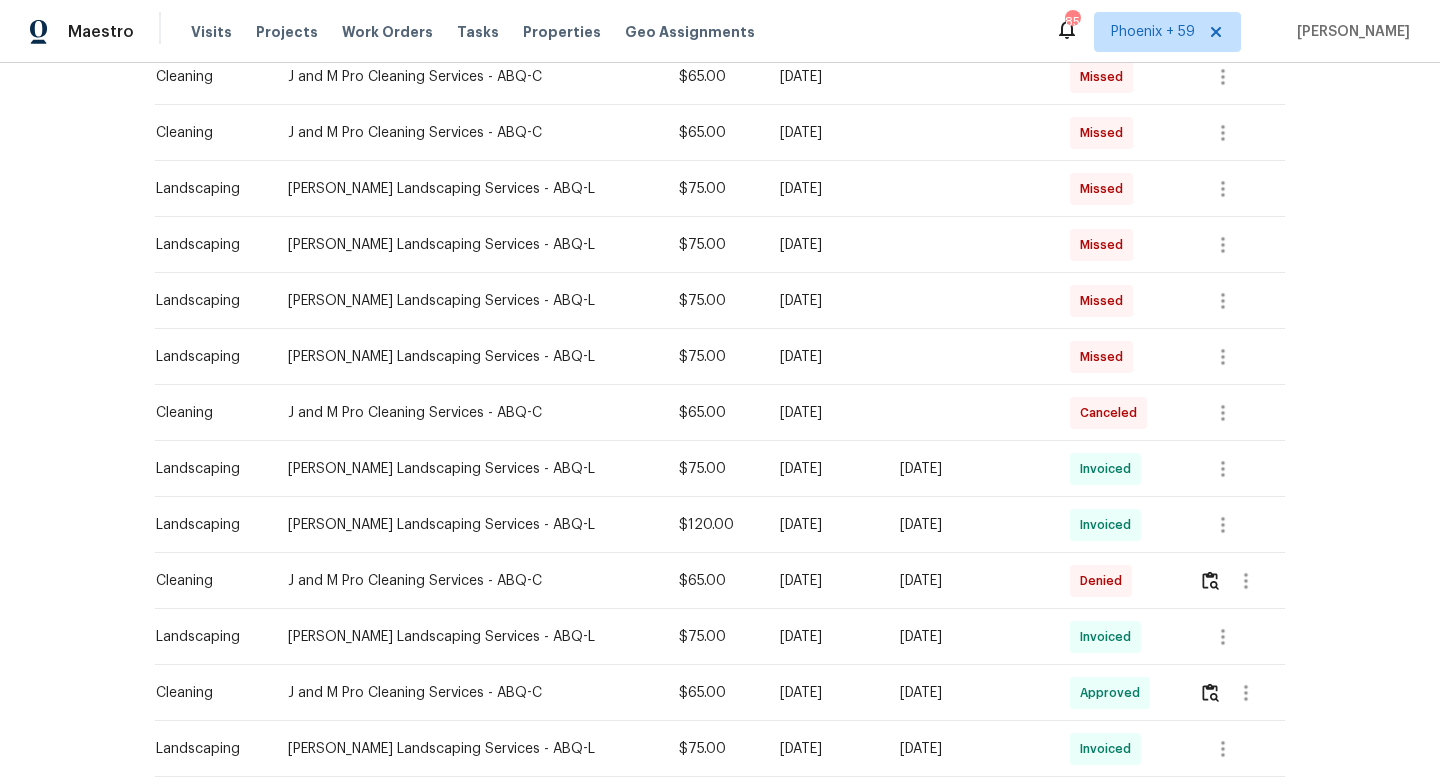click on "[DATE]" at bounding box center [969, 469] 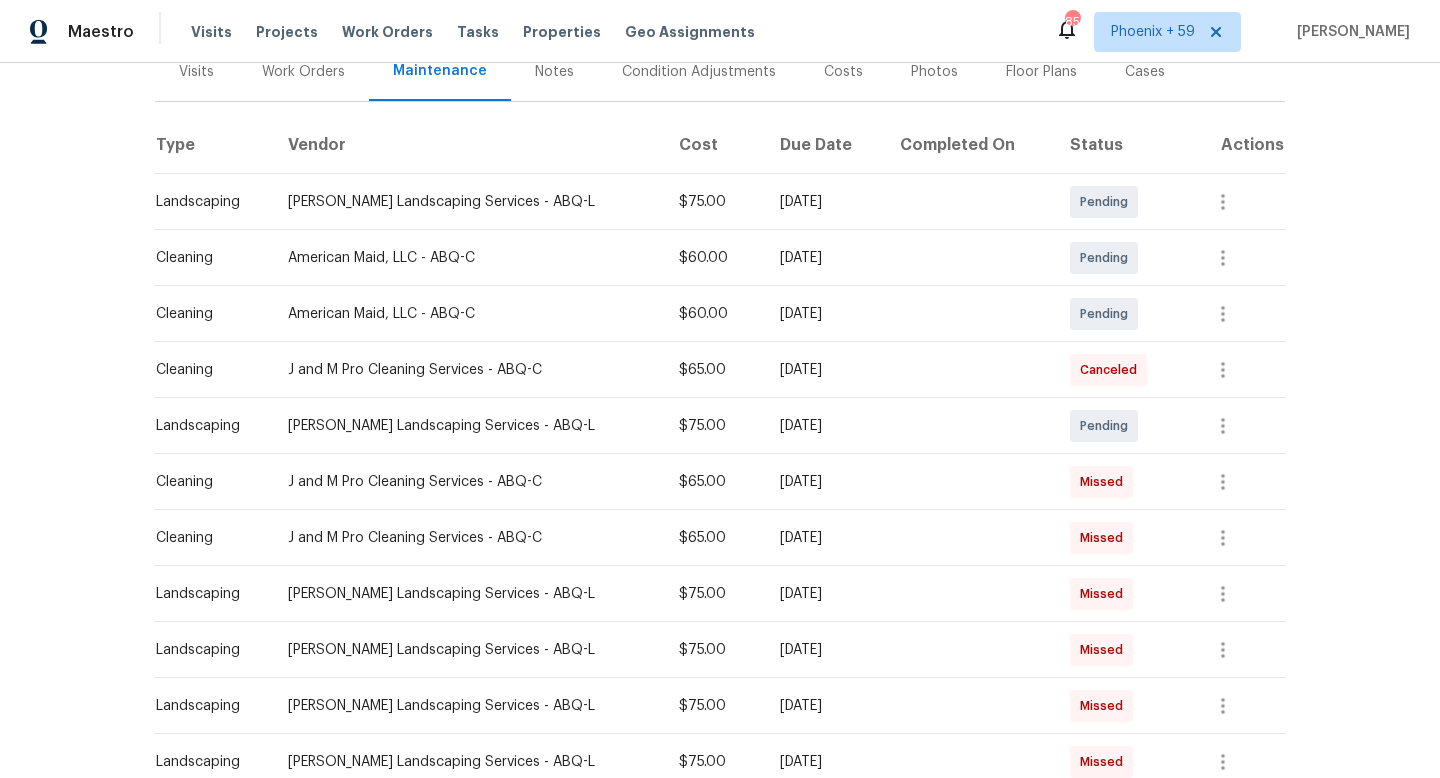scroll, scrollTop: 0, scrollLeft: 0, axis: both 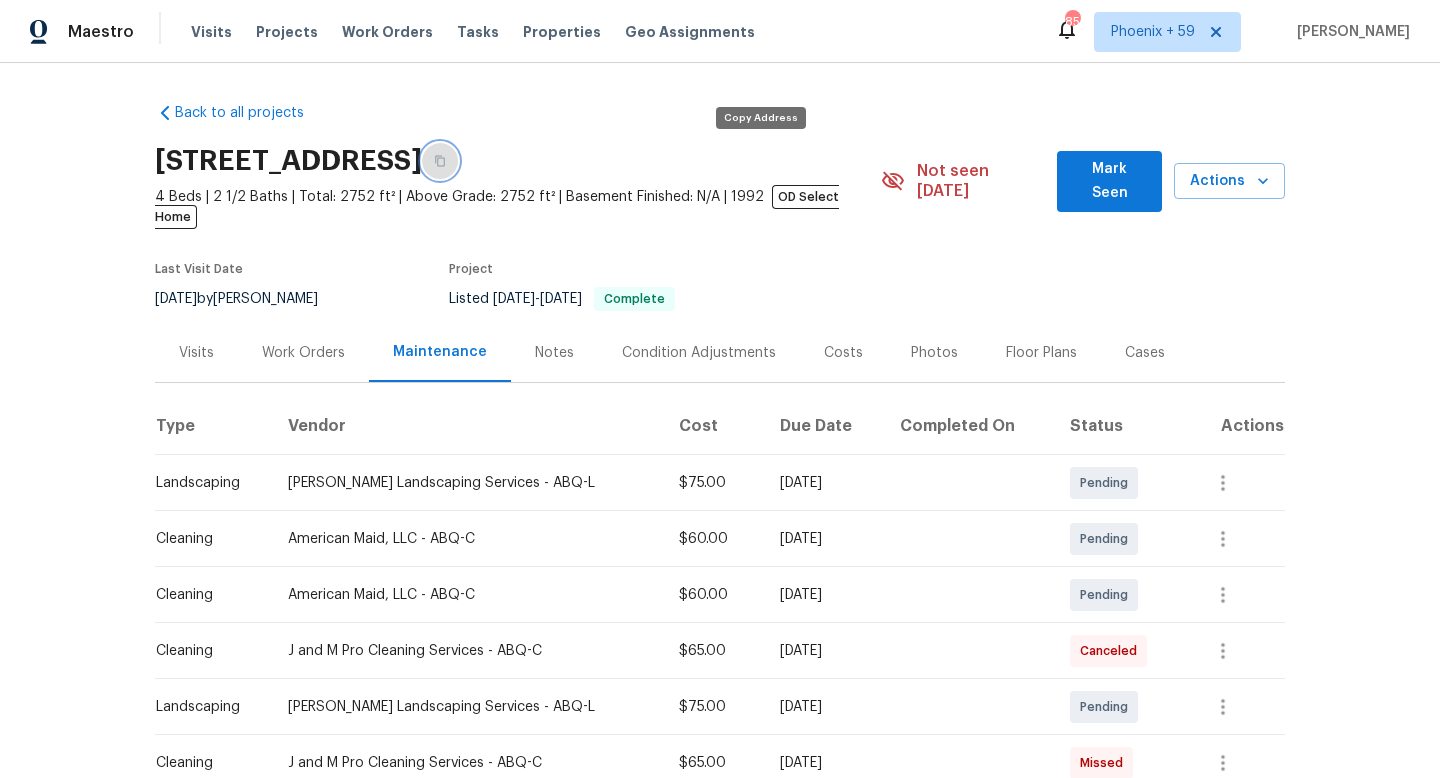 click at bounding box center [440, 161] 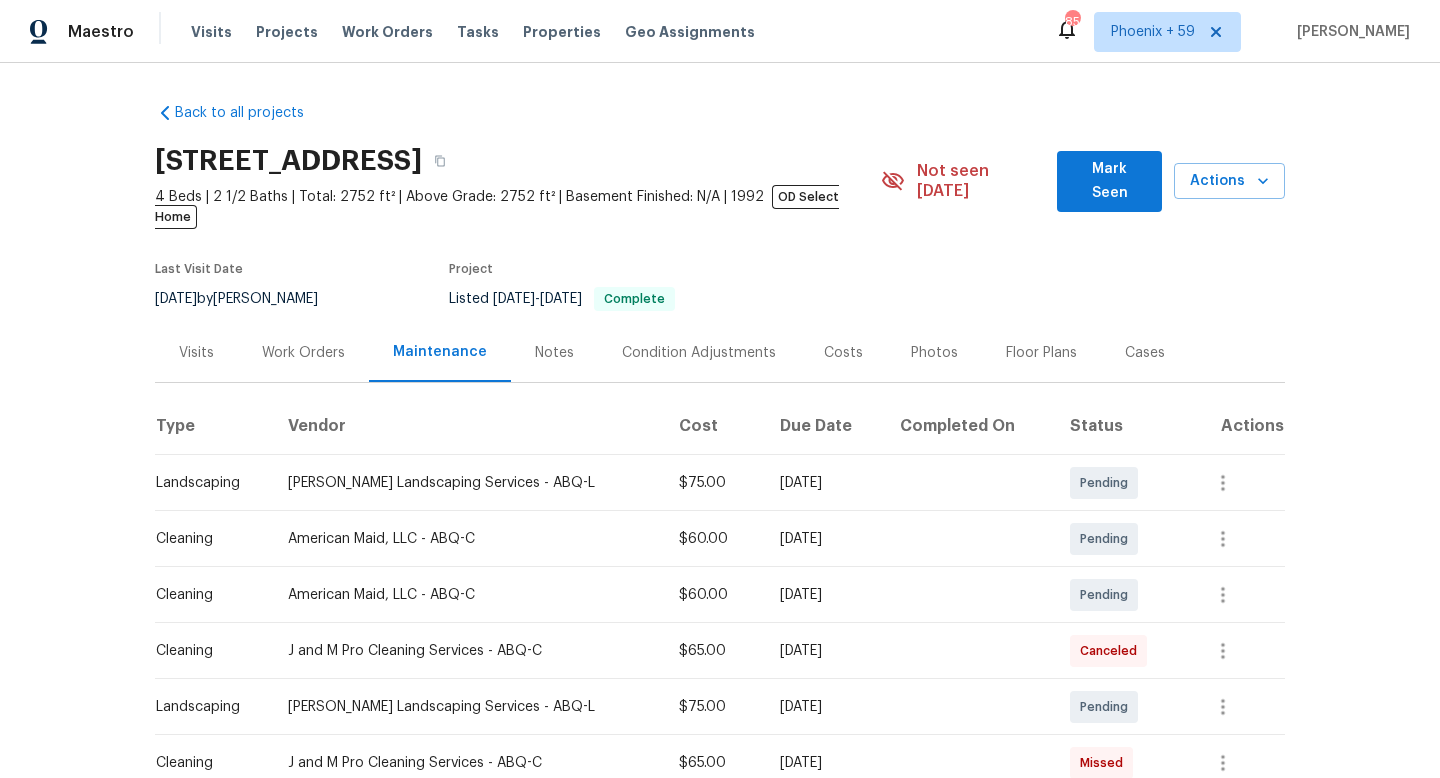 click on "Condition Adjustments" at bounding box center [699, 352] 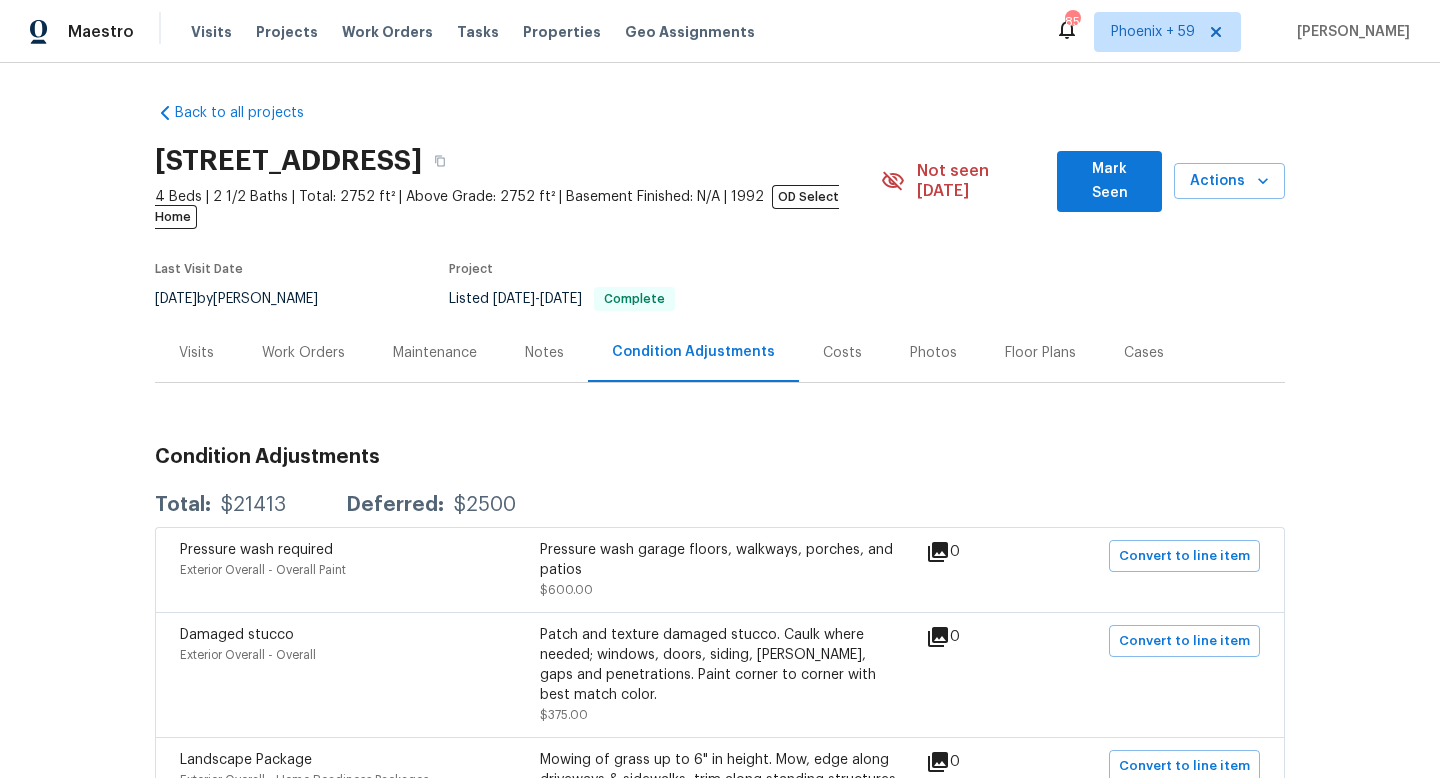 click on "Costs" at bounding box center (842, 353) 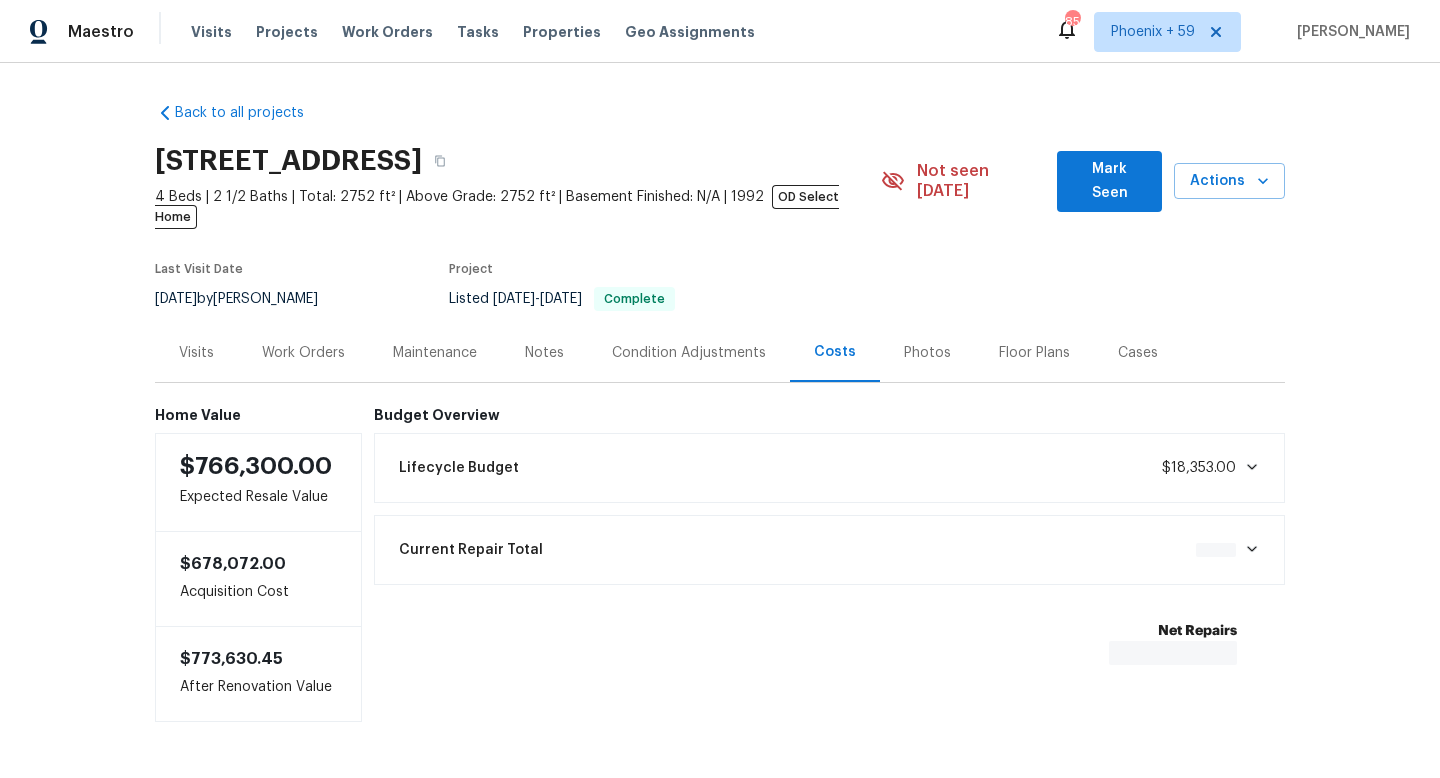 click on "Photos" at bounding box center [927, 353] 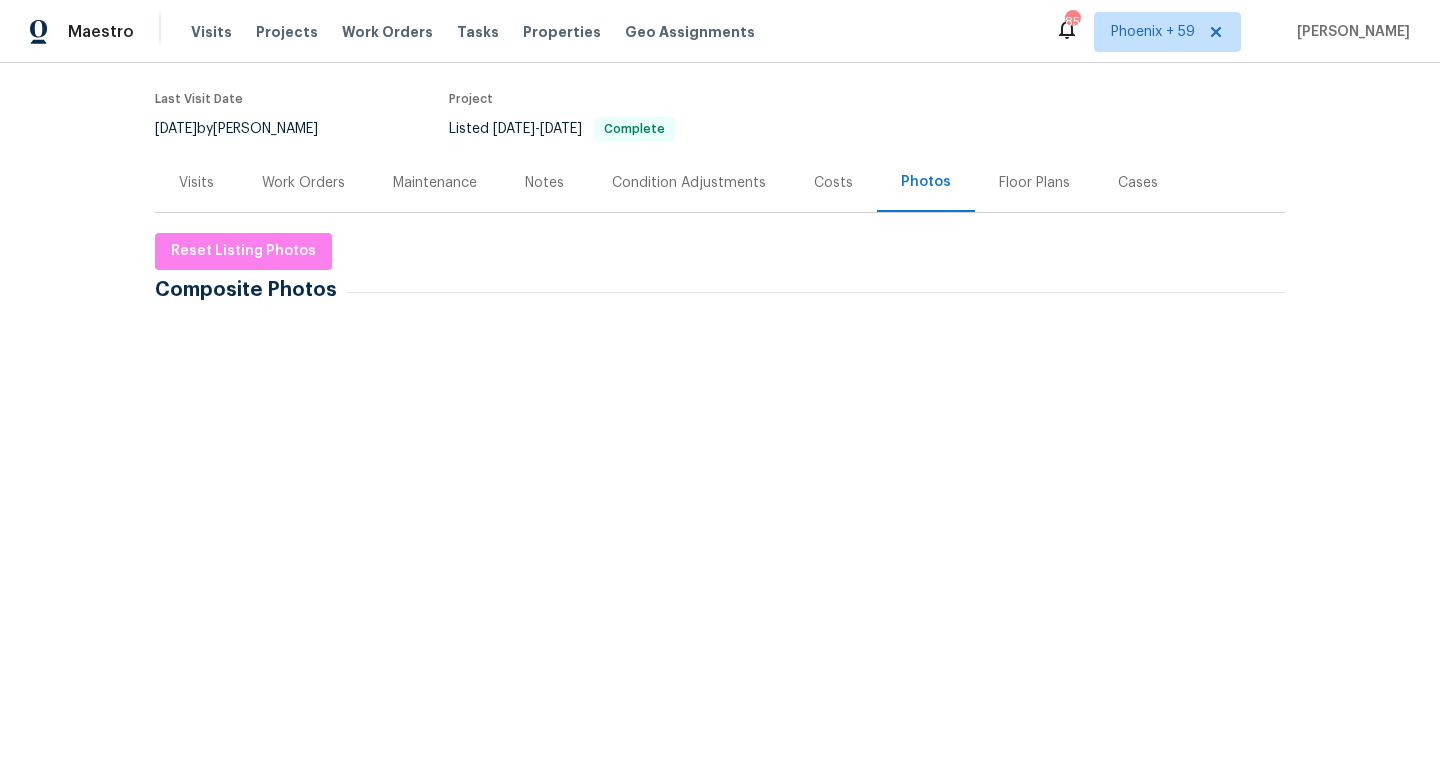 scroll, scrollTop: 376, scrollLeft: 0, axis: vertical 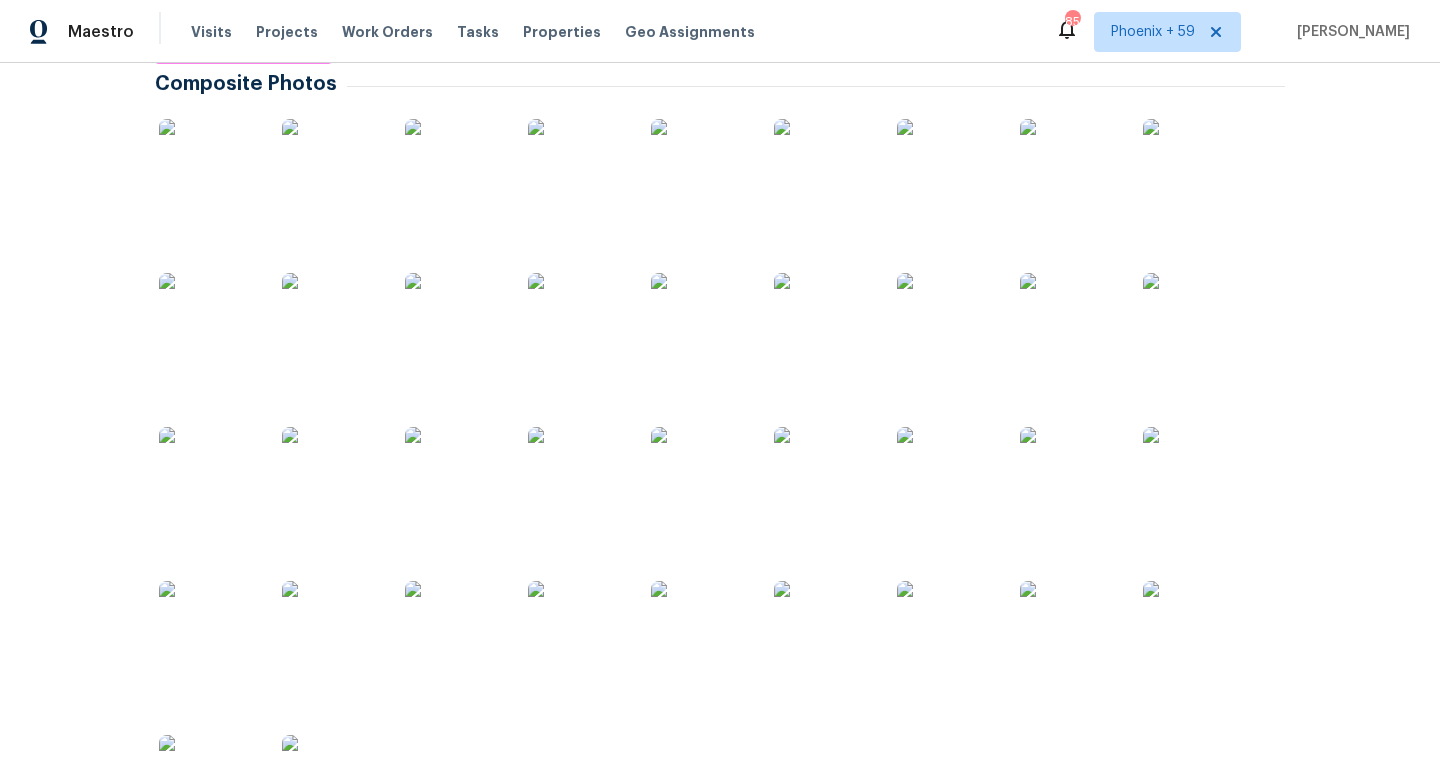 click at bounding box center [209, 169] 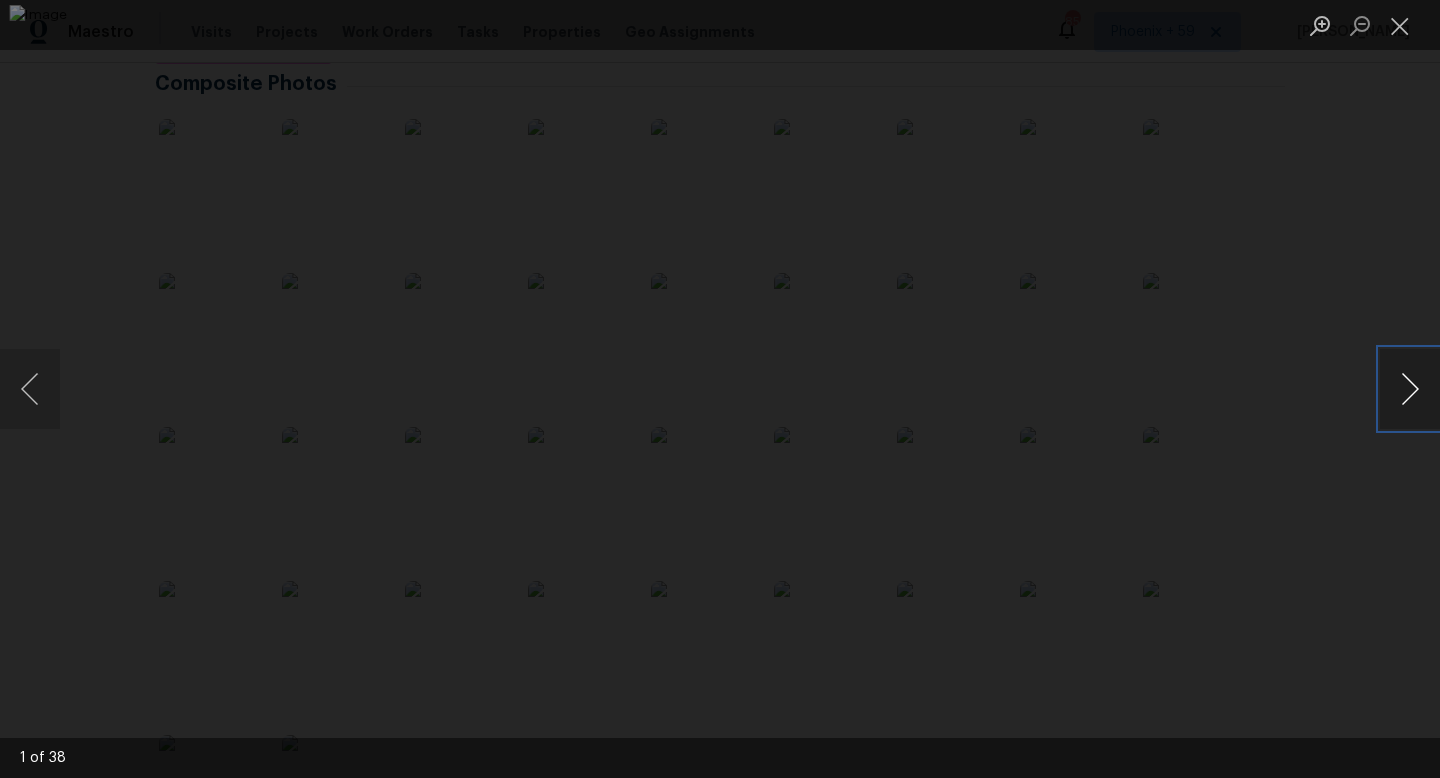click at bounding box center [1410, 389] 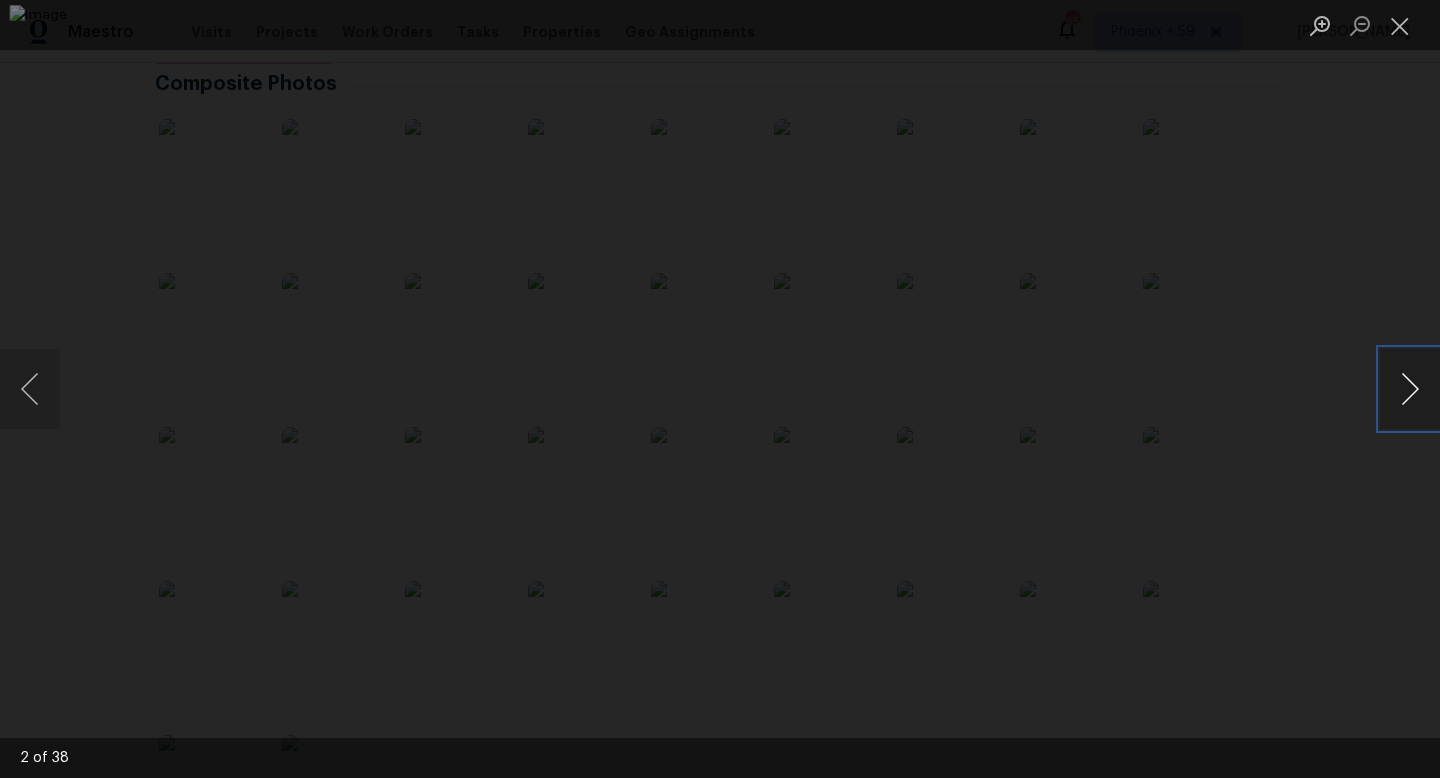 click at bounding box center (1410, 389) 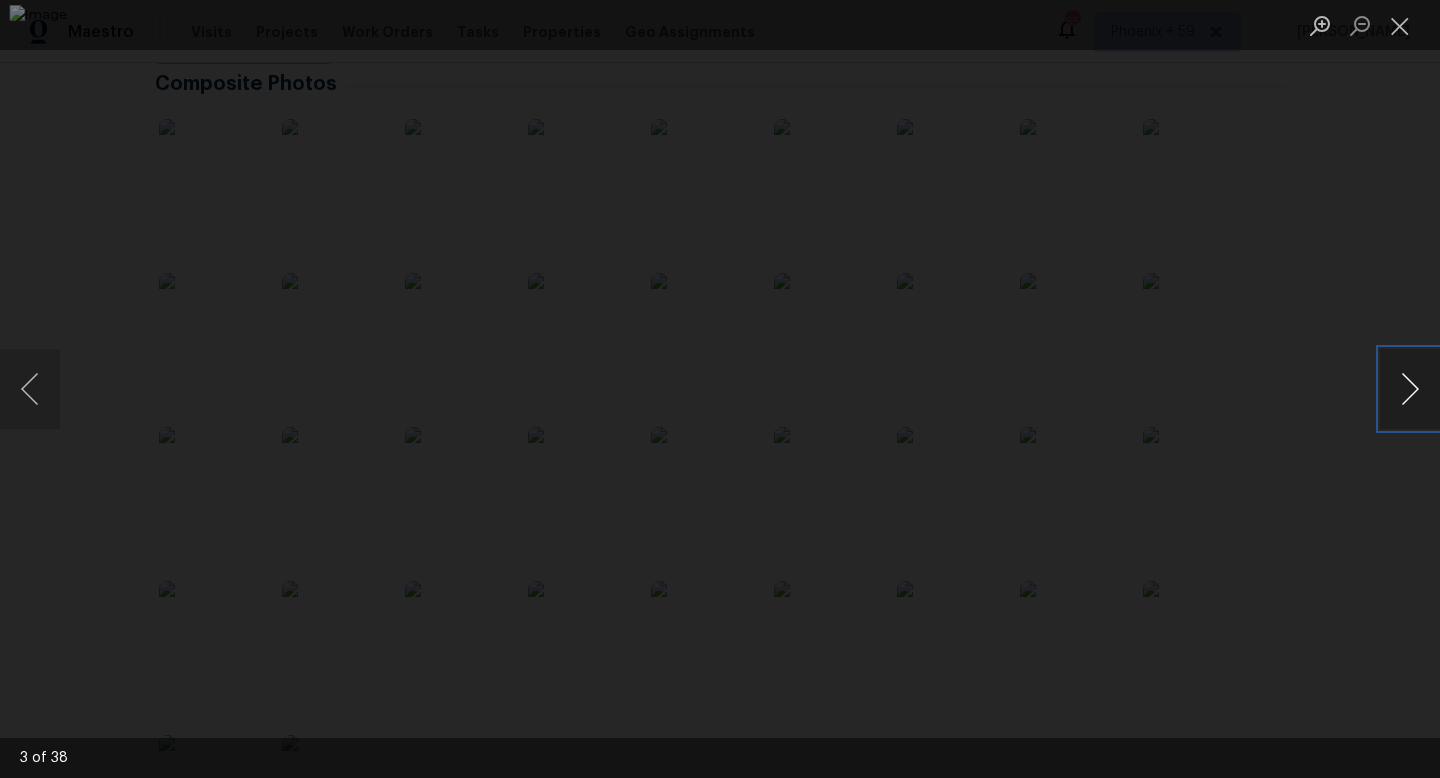 click at bounding box center [1410, 389] 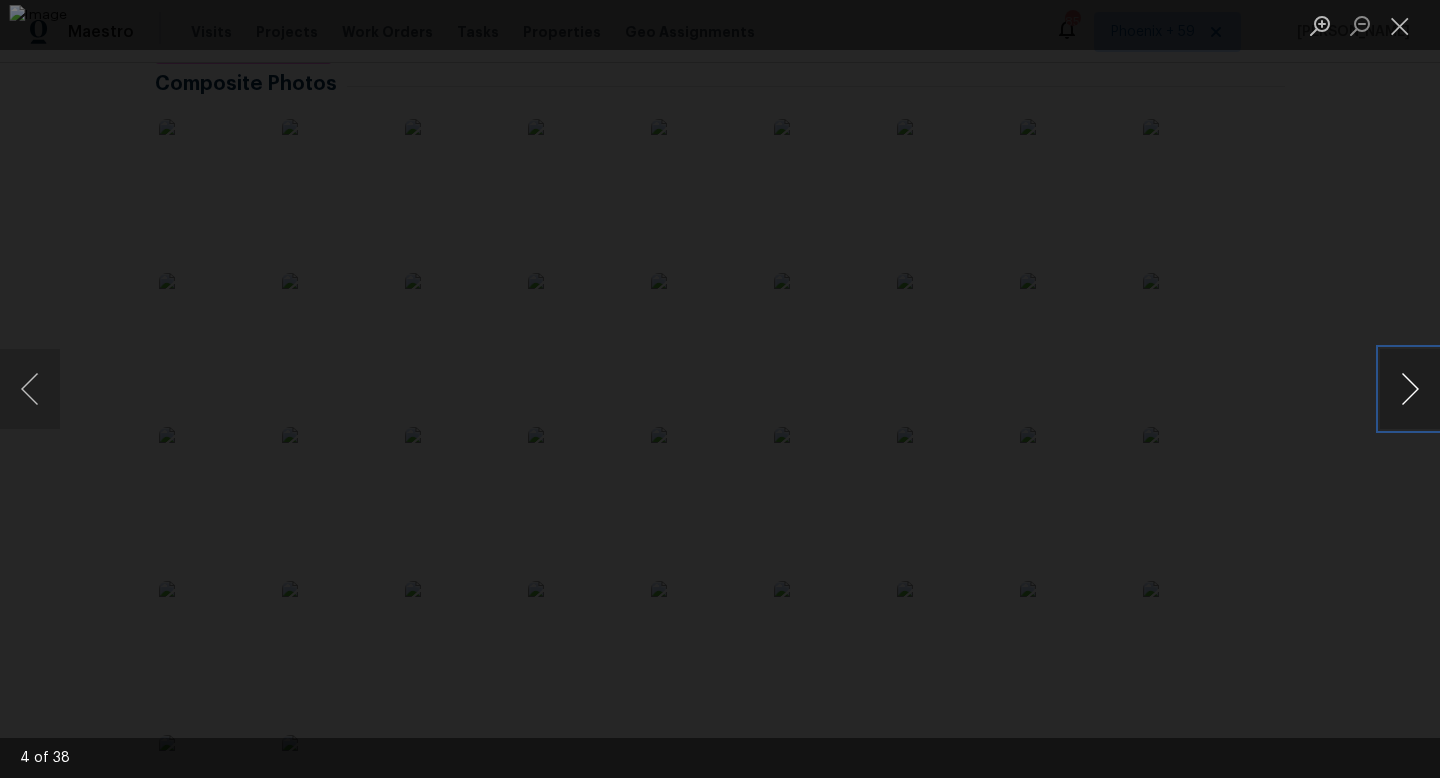 click at bounding box center (1410, 389) 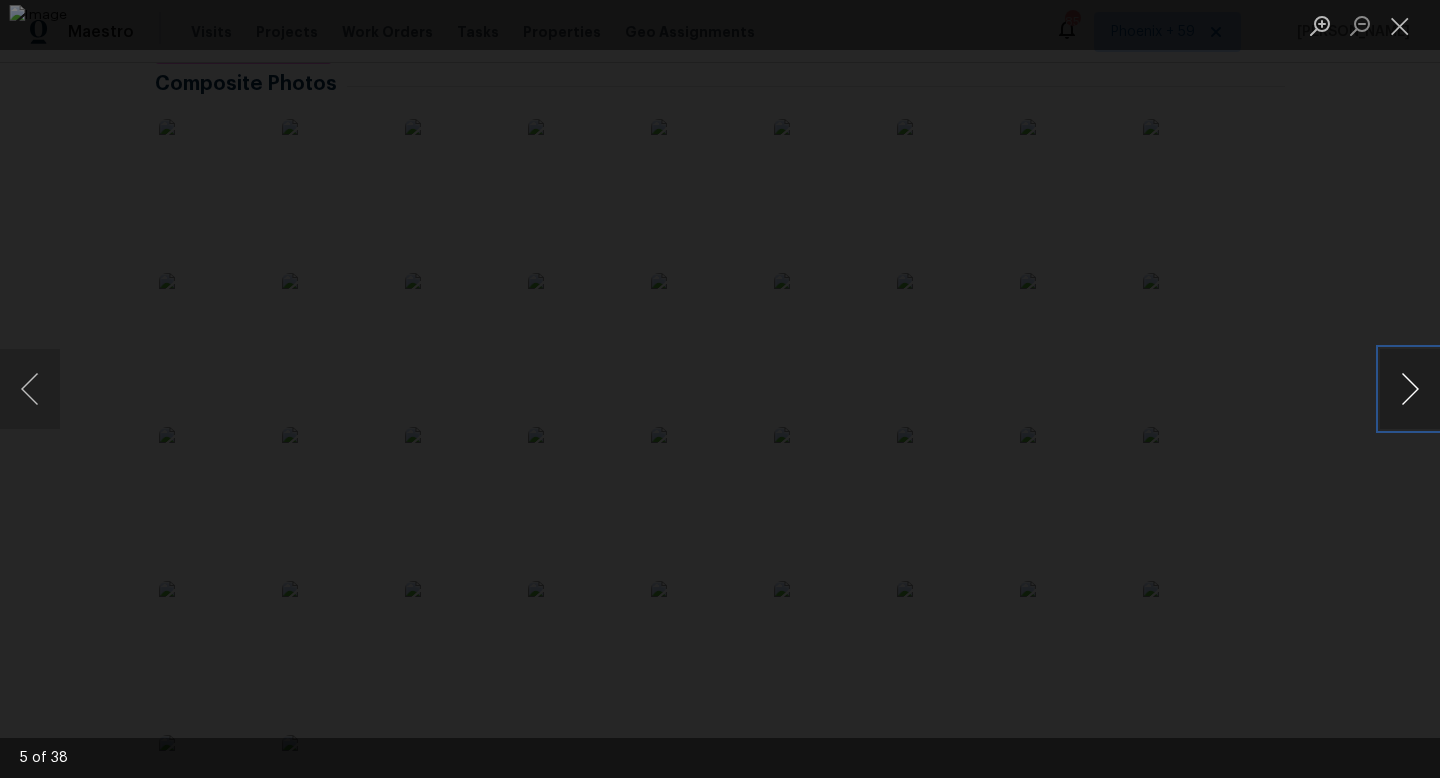 click at bounding box center [1410, 389] 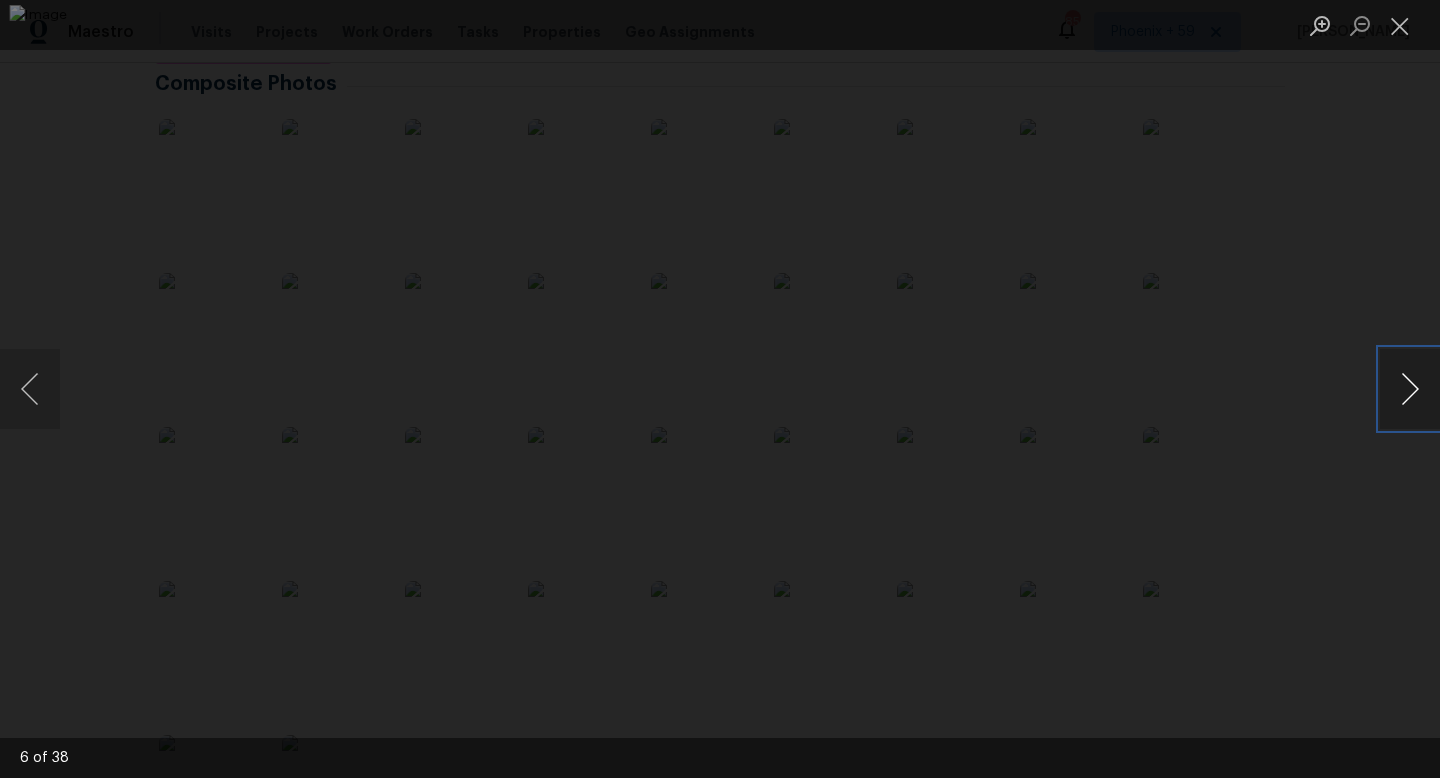 click at bounding box center (1410, 389) 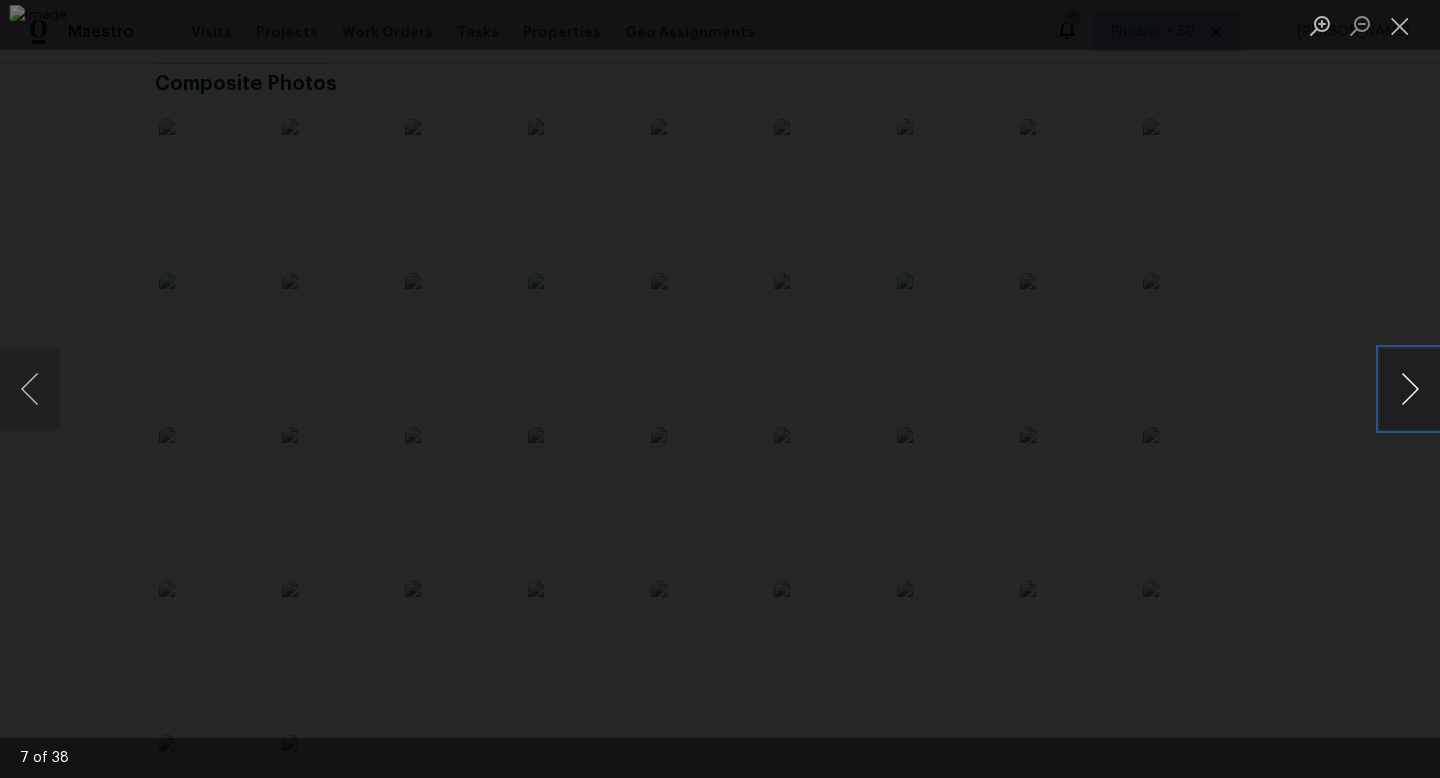 click at bounding box center [1410, 389] 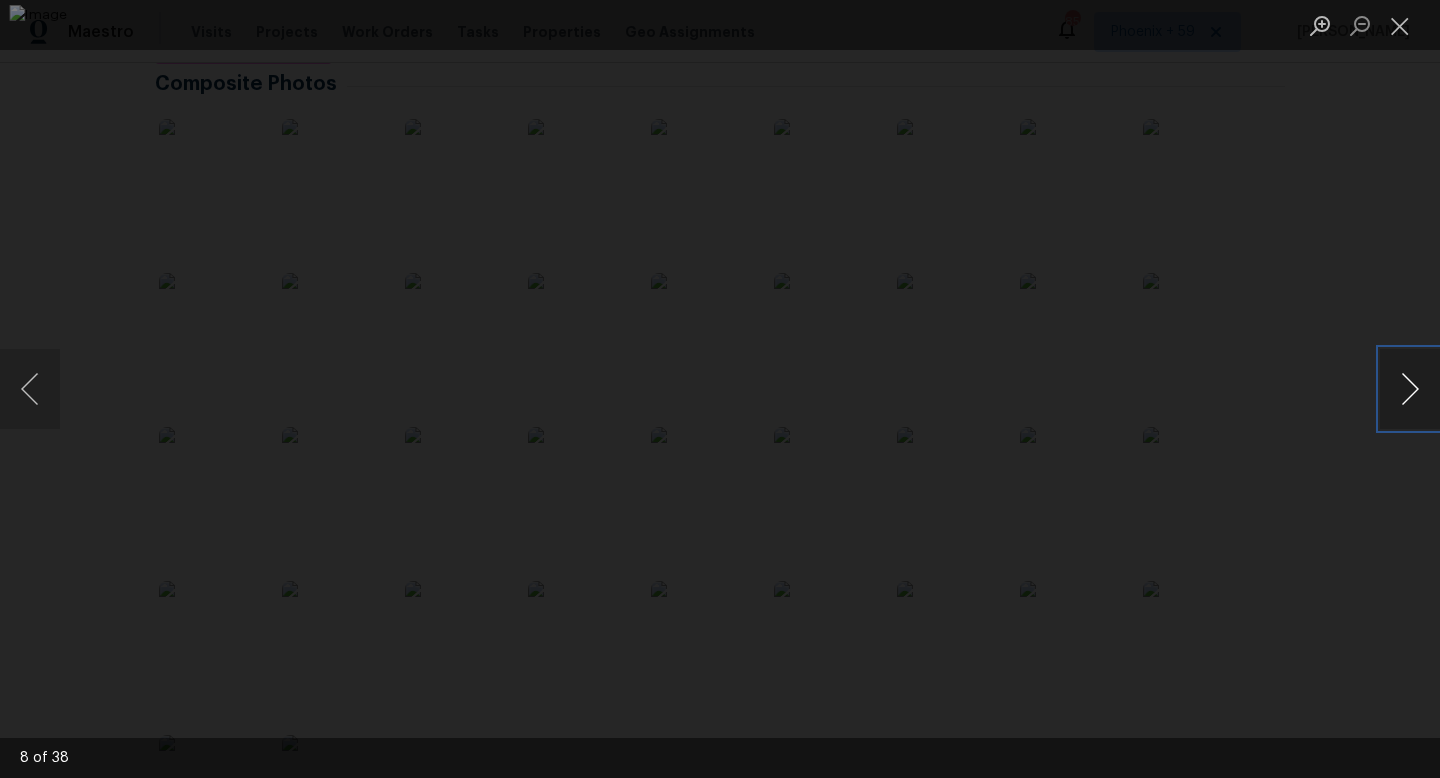 click at bounding box center [1410, 389] 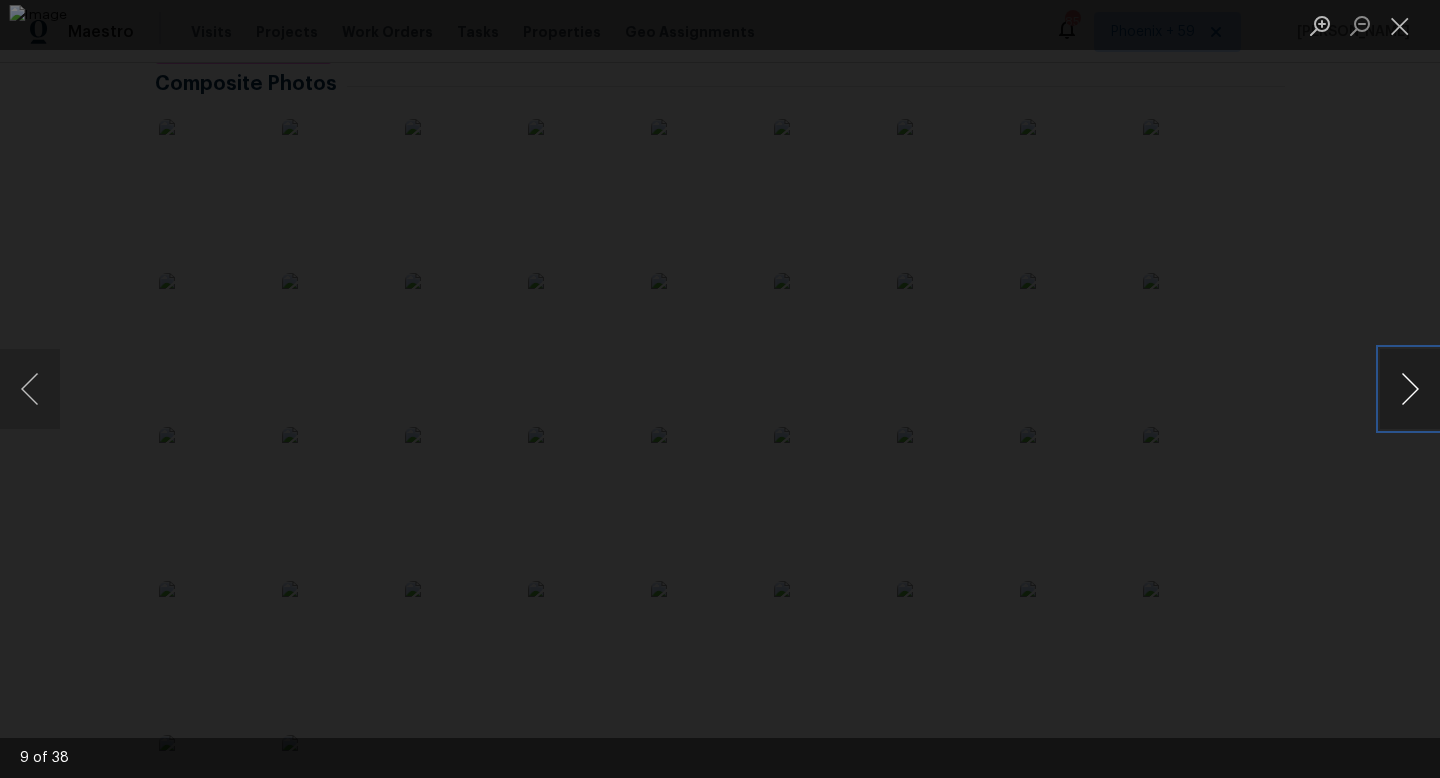click at bounding box center (1410, 389) 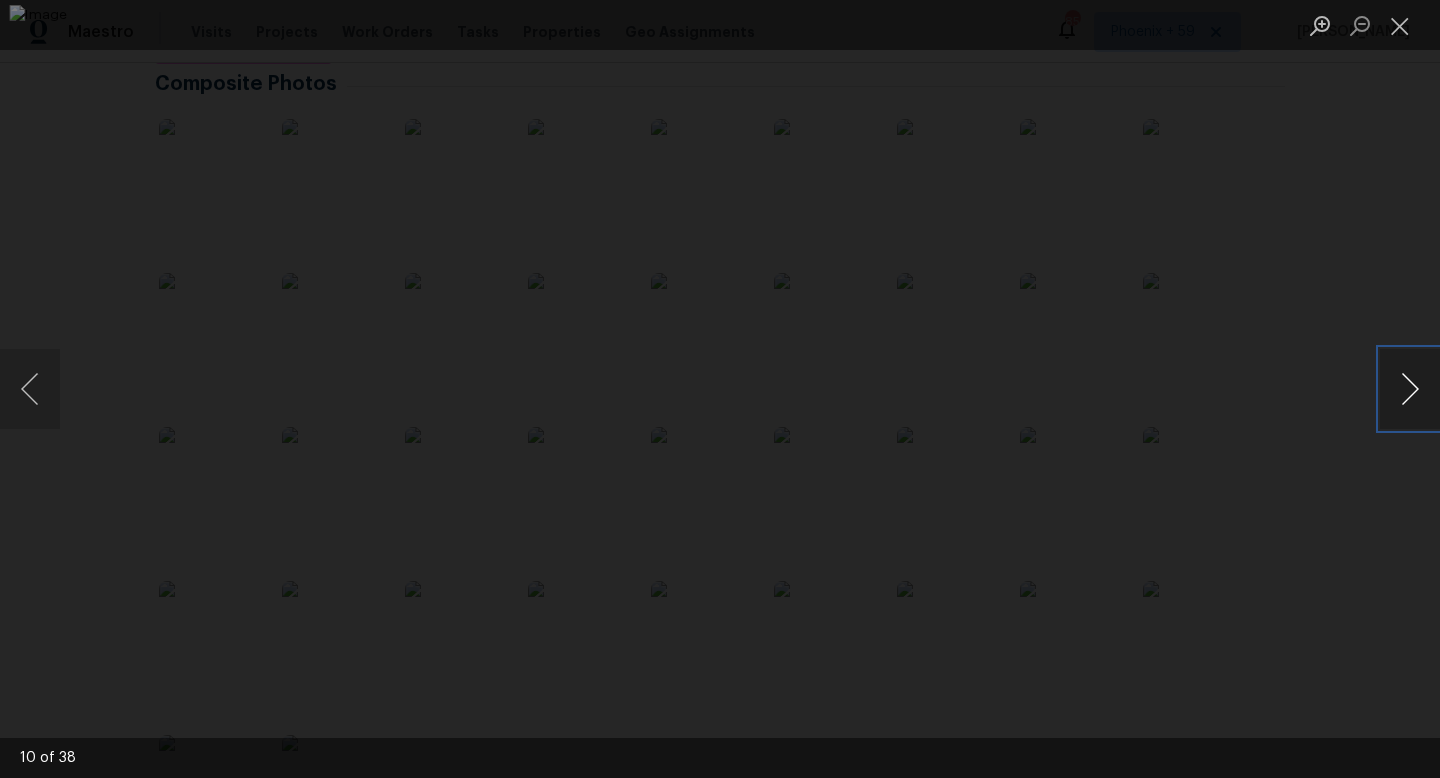 click at bounding box center [1410, 389] 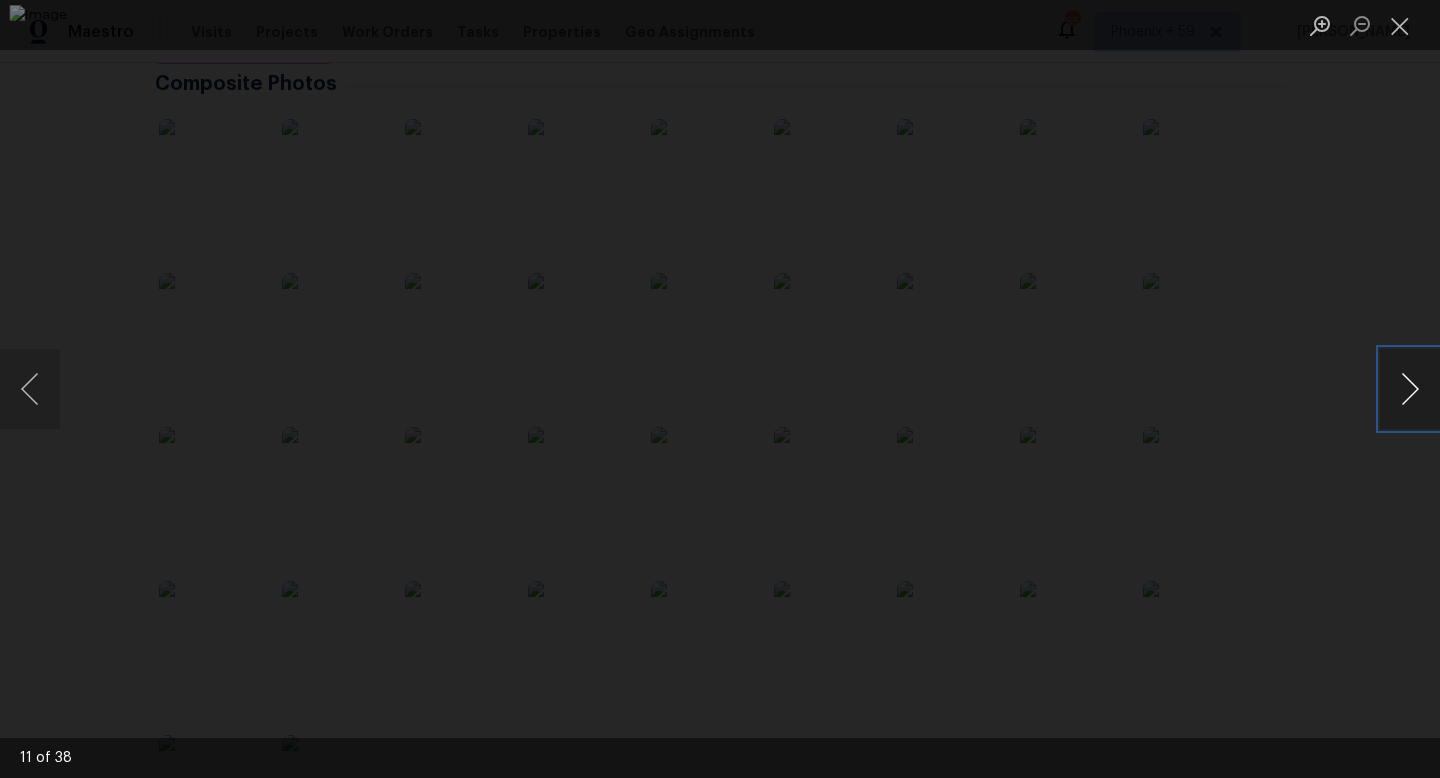 click at bounding box center [1410, 389] 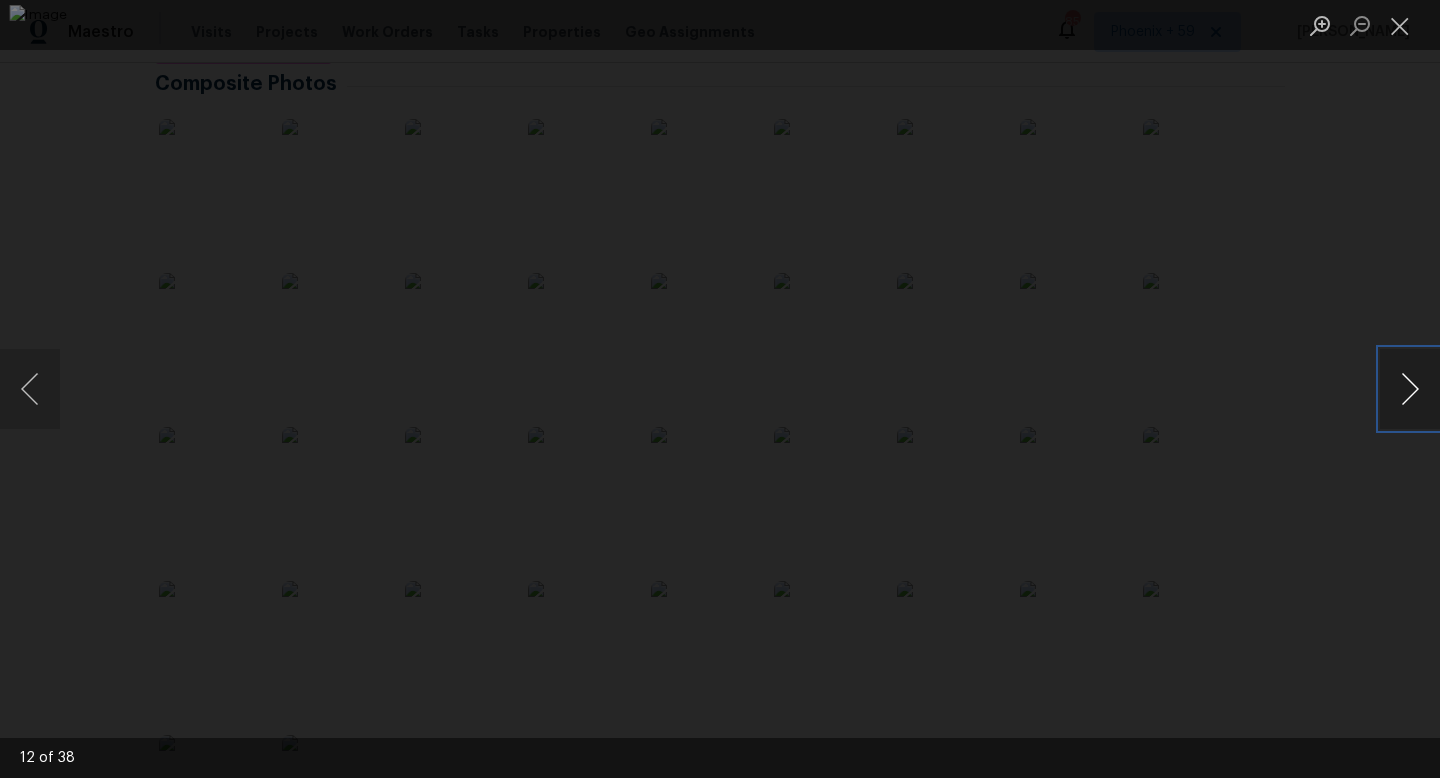 click at bounding box center [1410, 389] 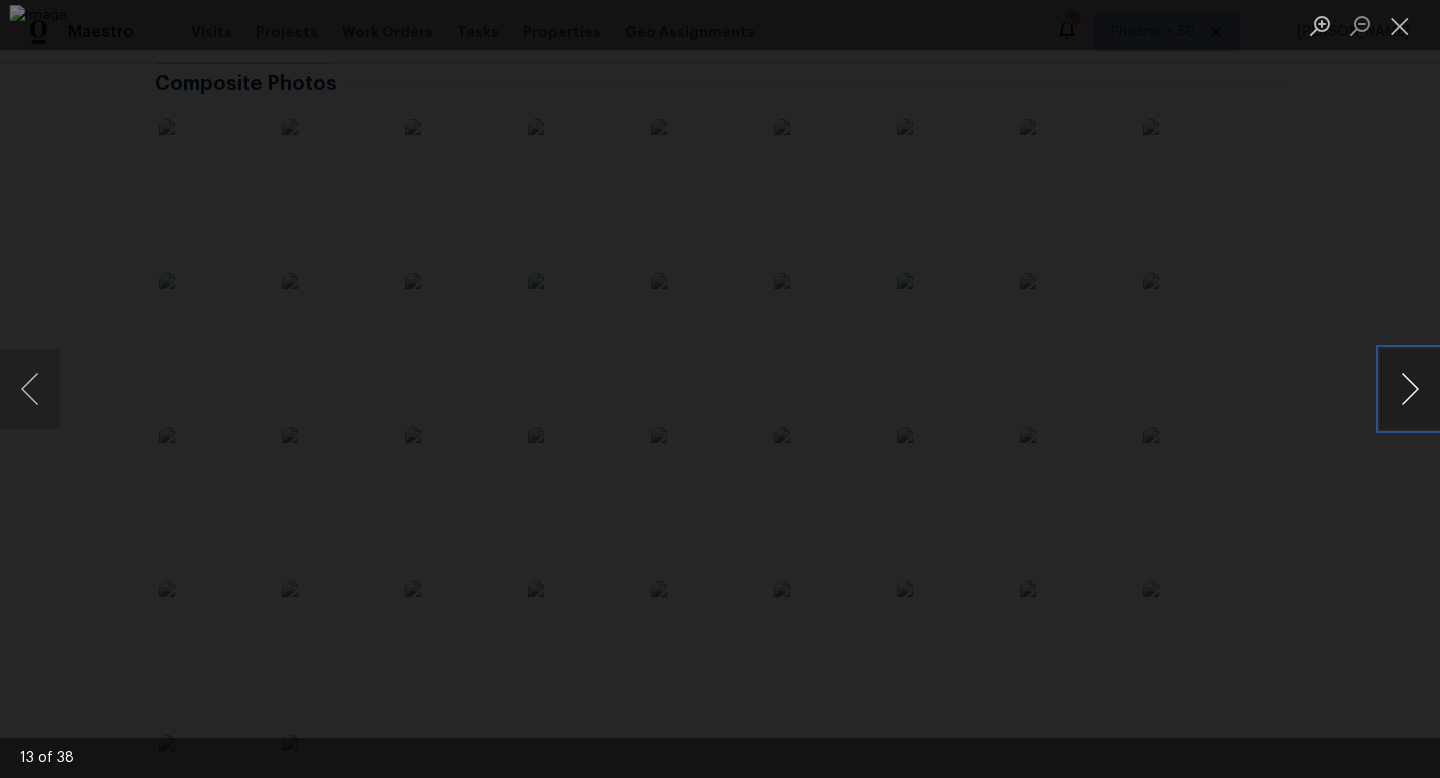 click at bounding box center (1410, 389) 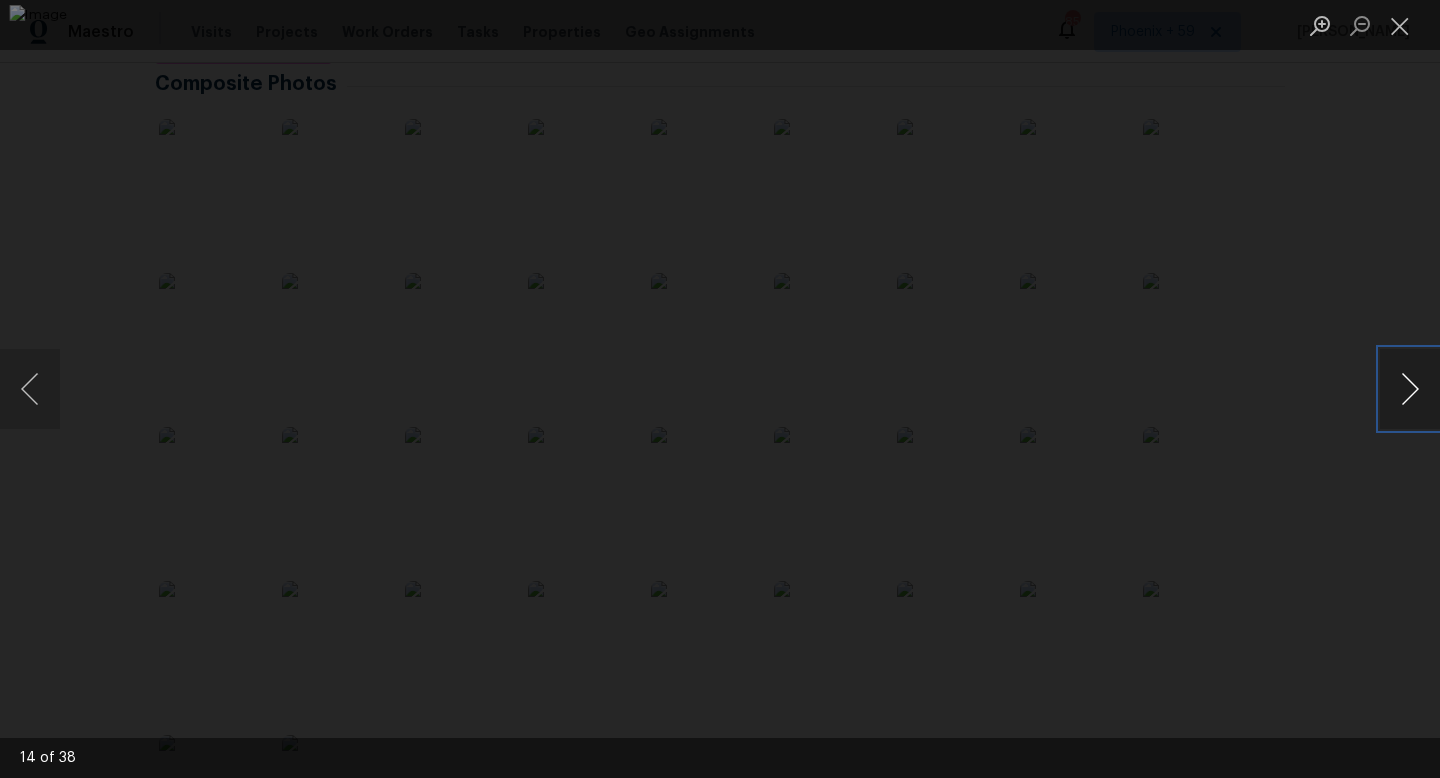 click at bounding box center (1410, 389) 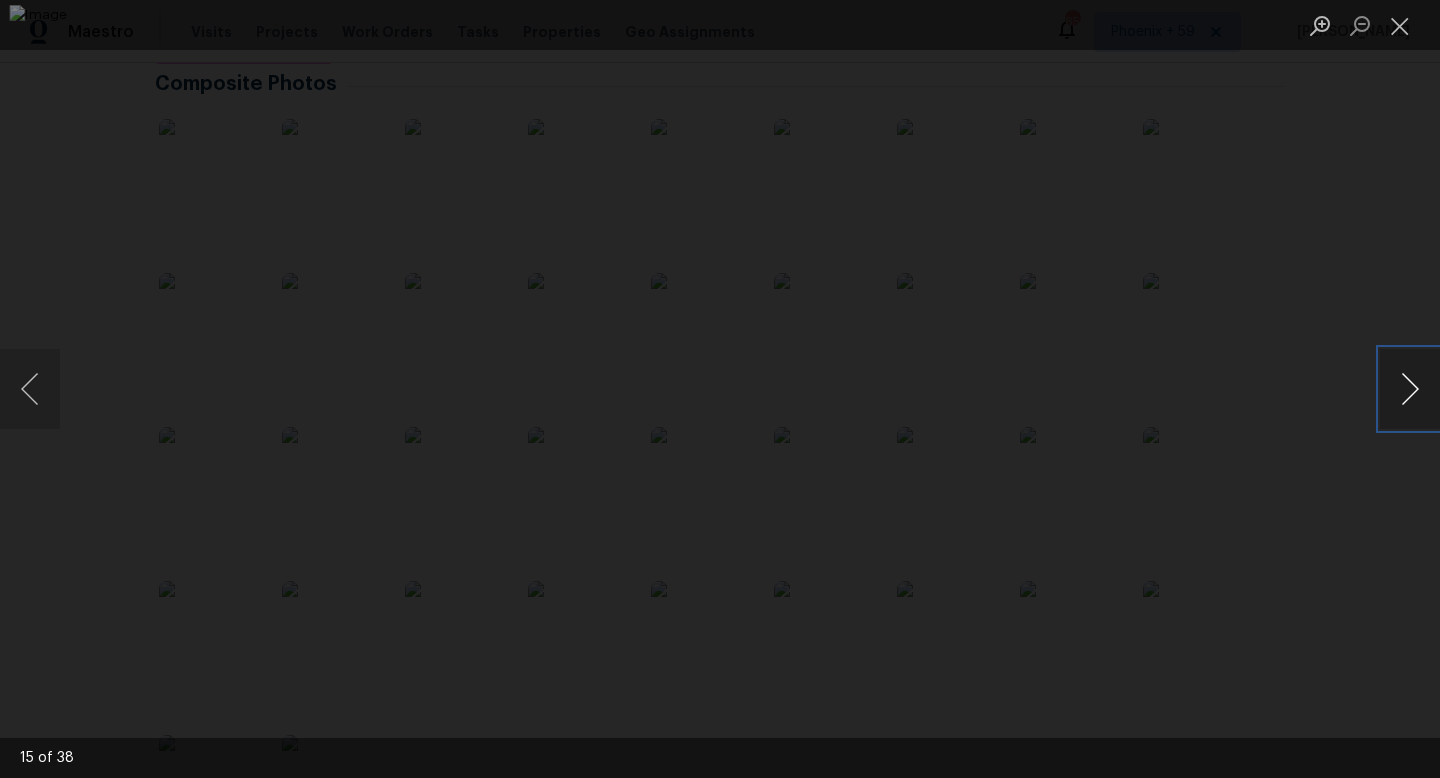 click at bounding box center [1410, 389] 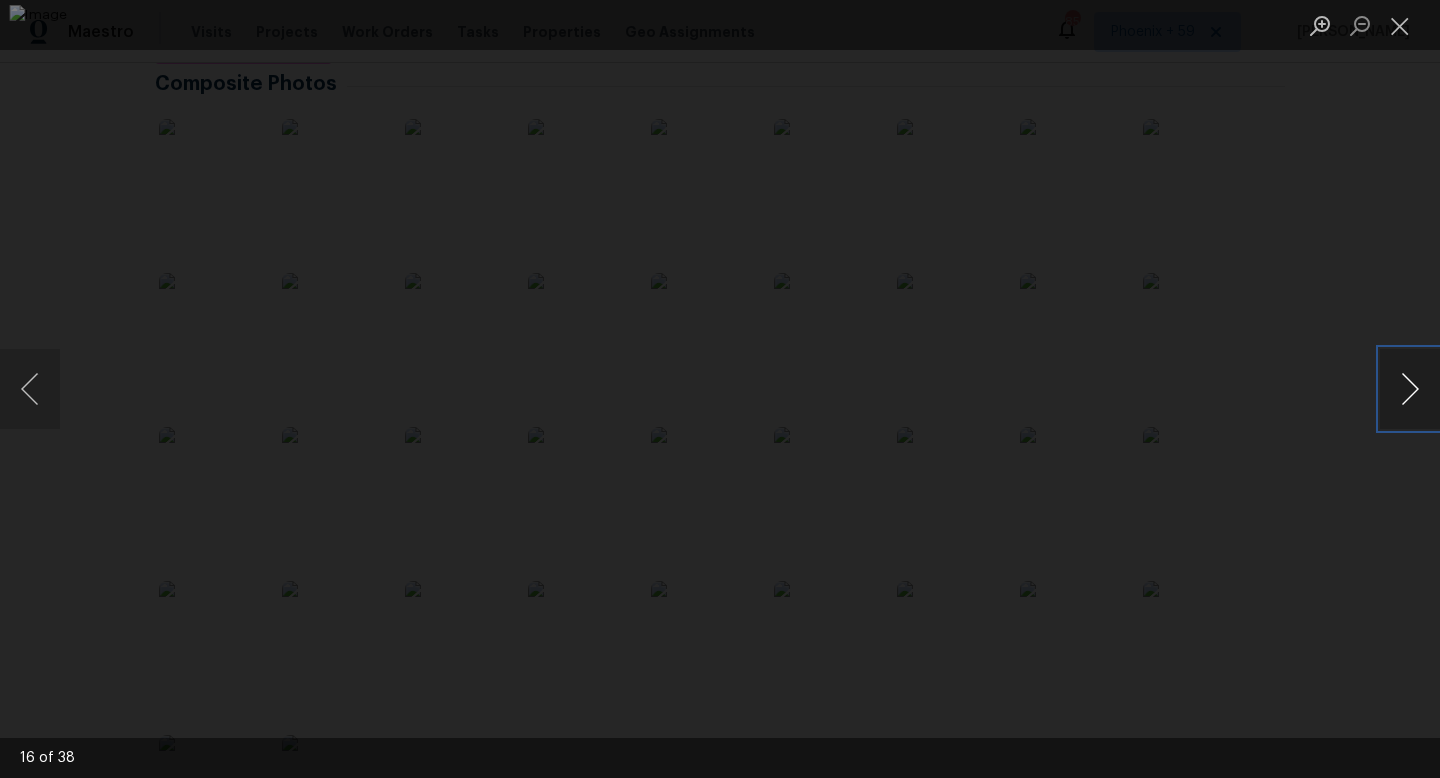 click at bounding box center (1410, 389) 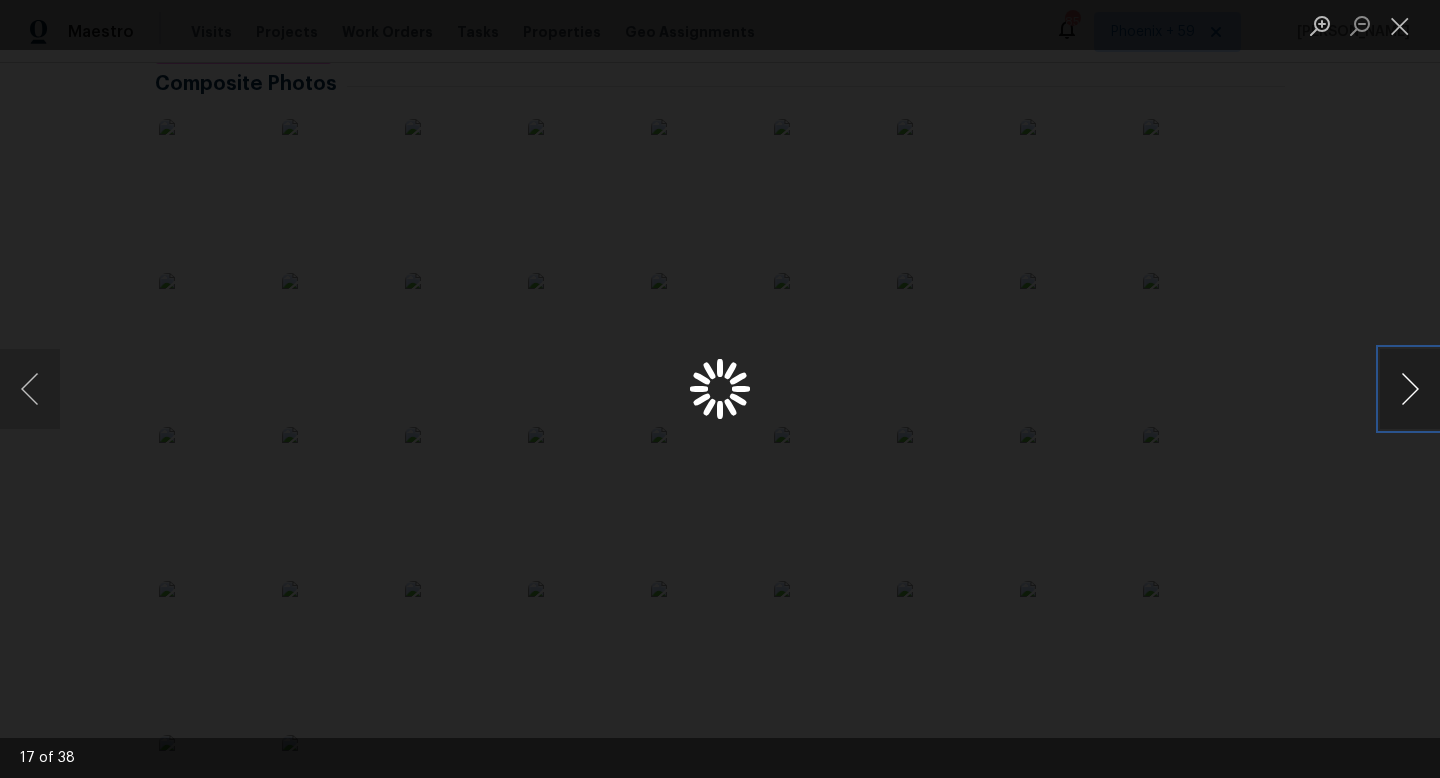 click at bounding box center [1410, 389] 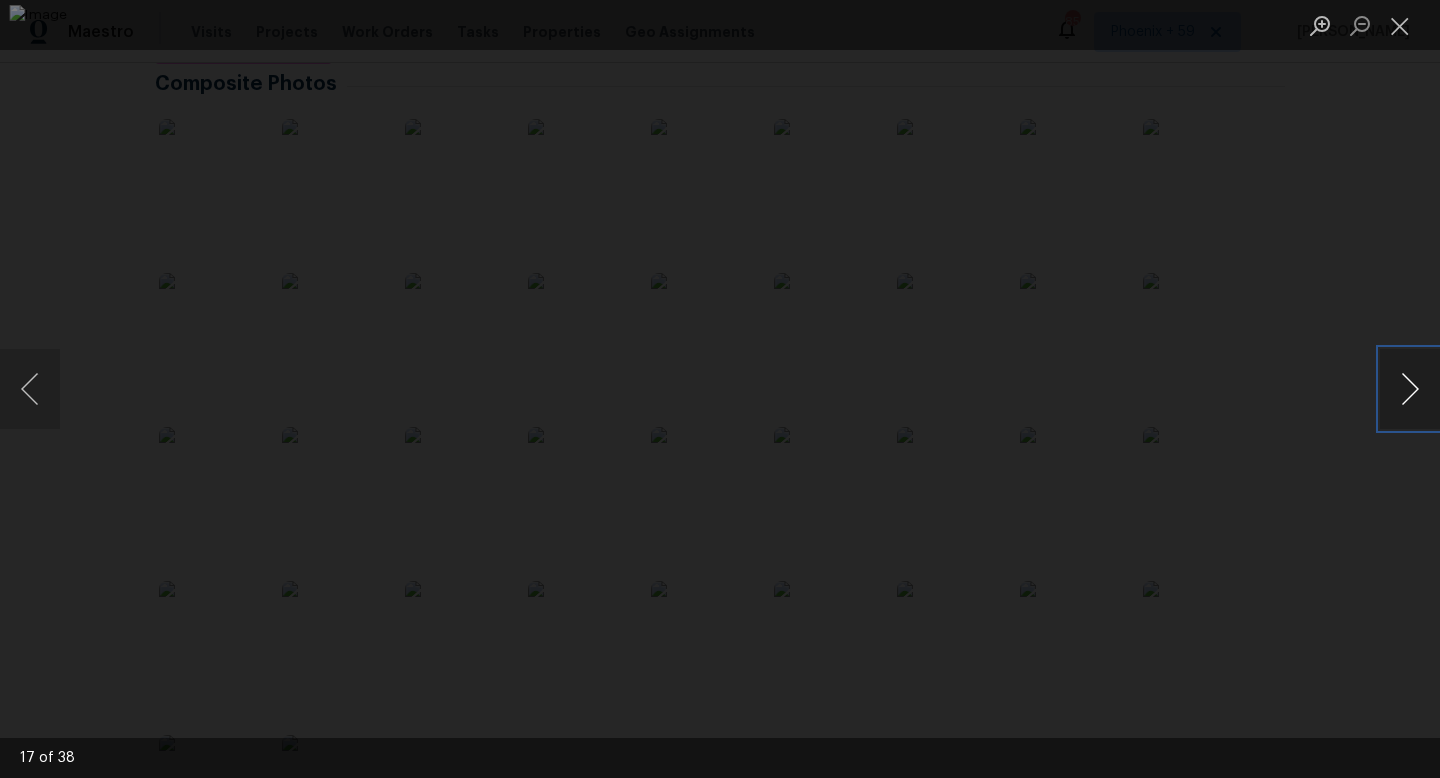 click at bounding box center (1410, 389) 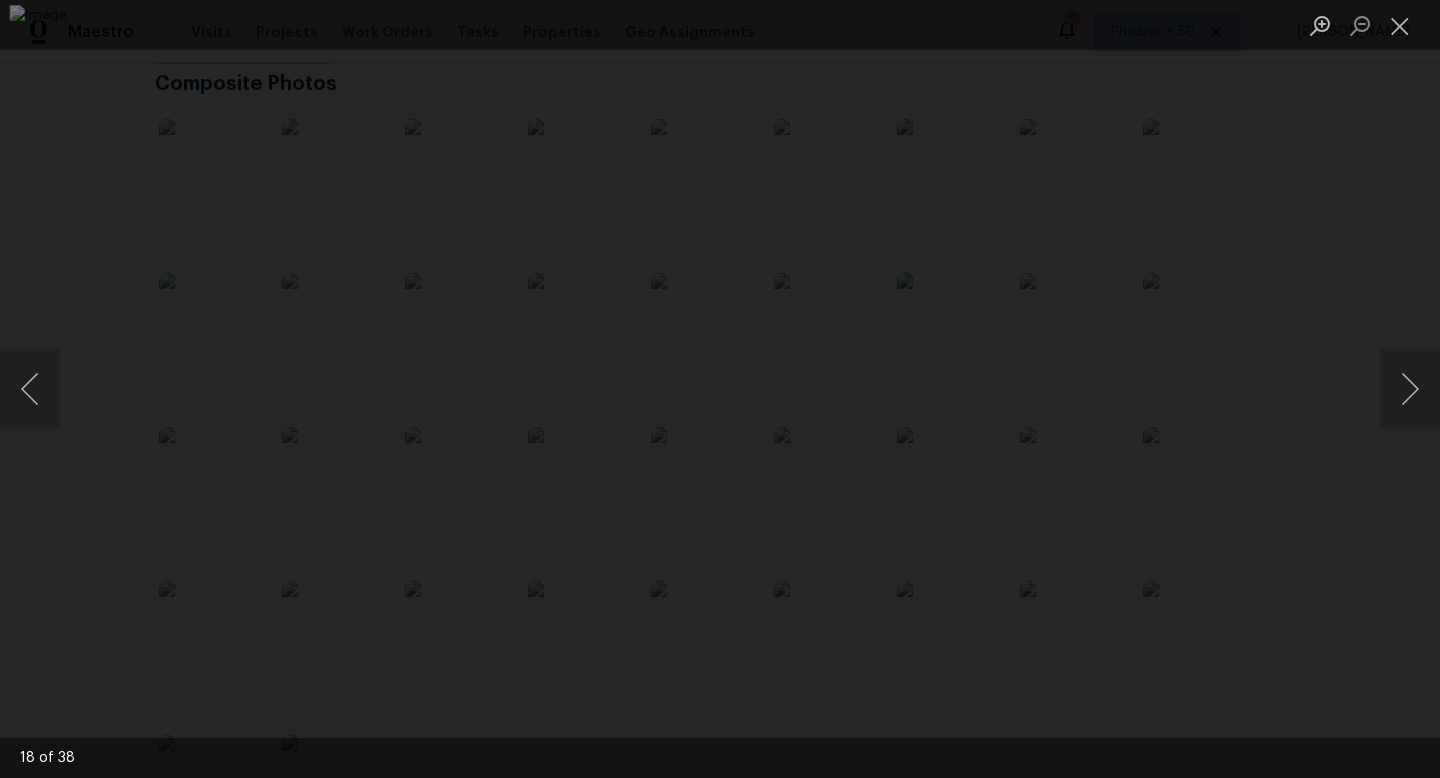 click at bounding box center (720, 389) 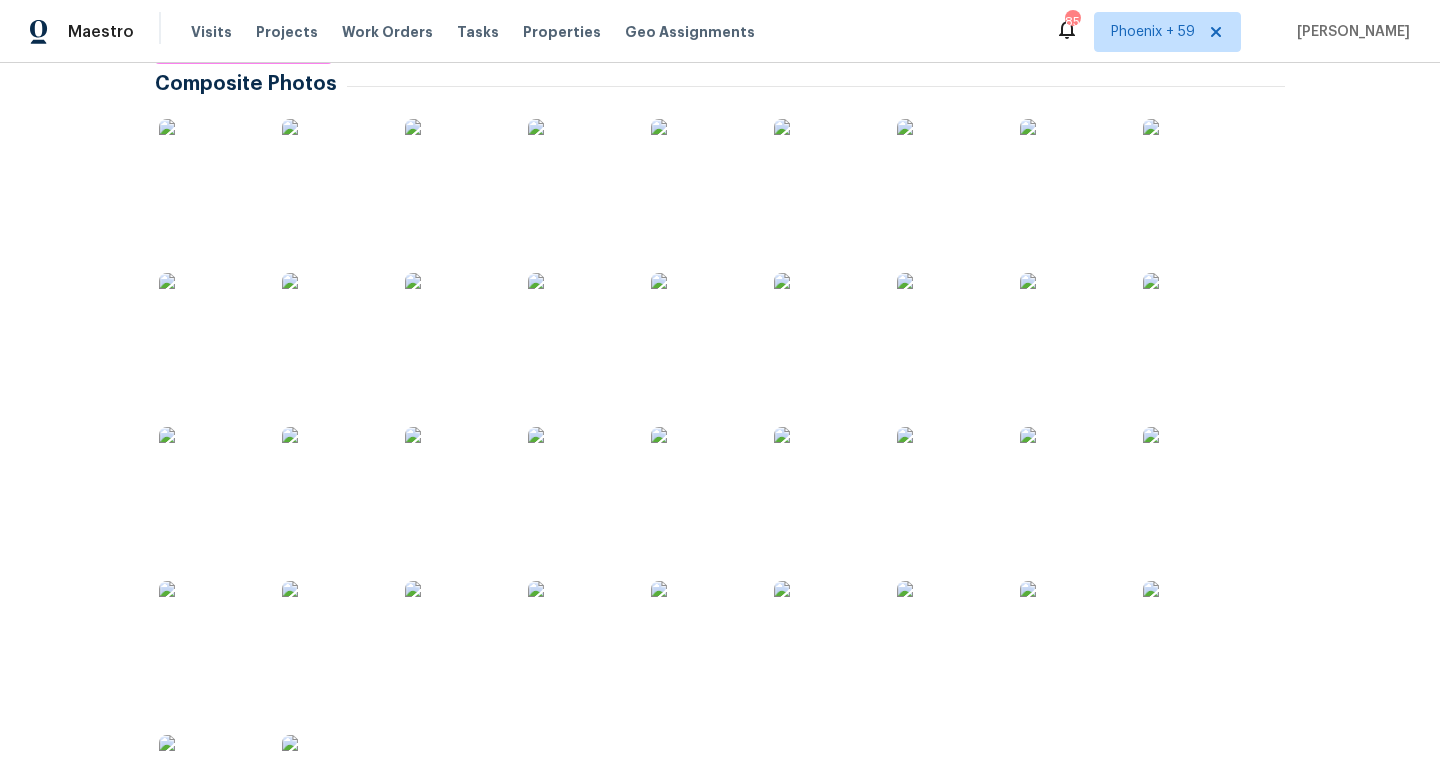 scroll, scrollTop: 0, scrollLeft: 0, axis: both 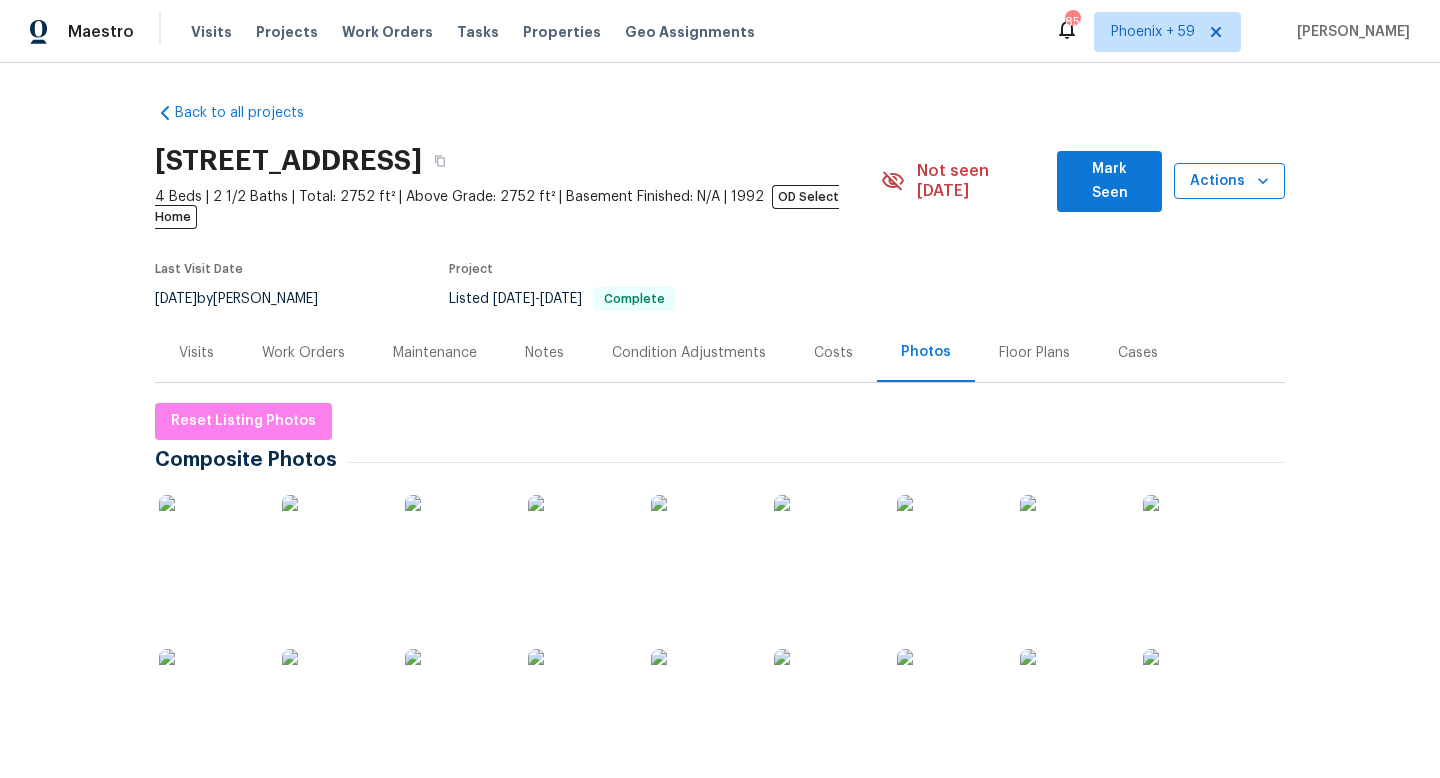 click on "Actions" at bounding box center [1229, 181] 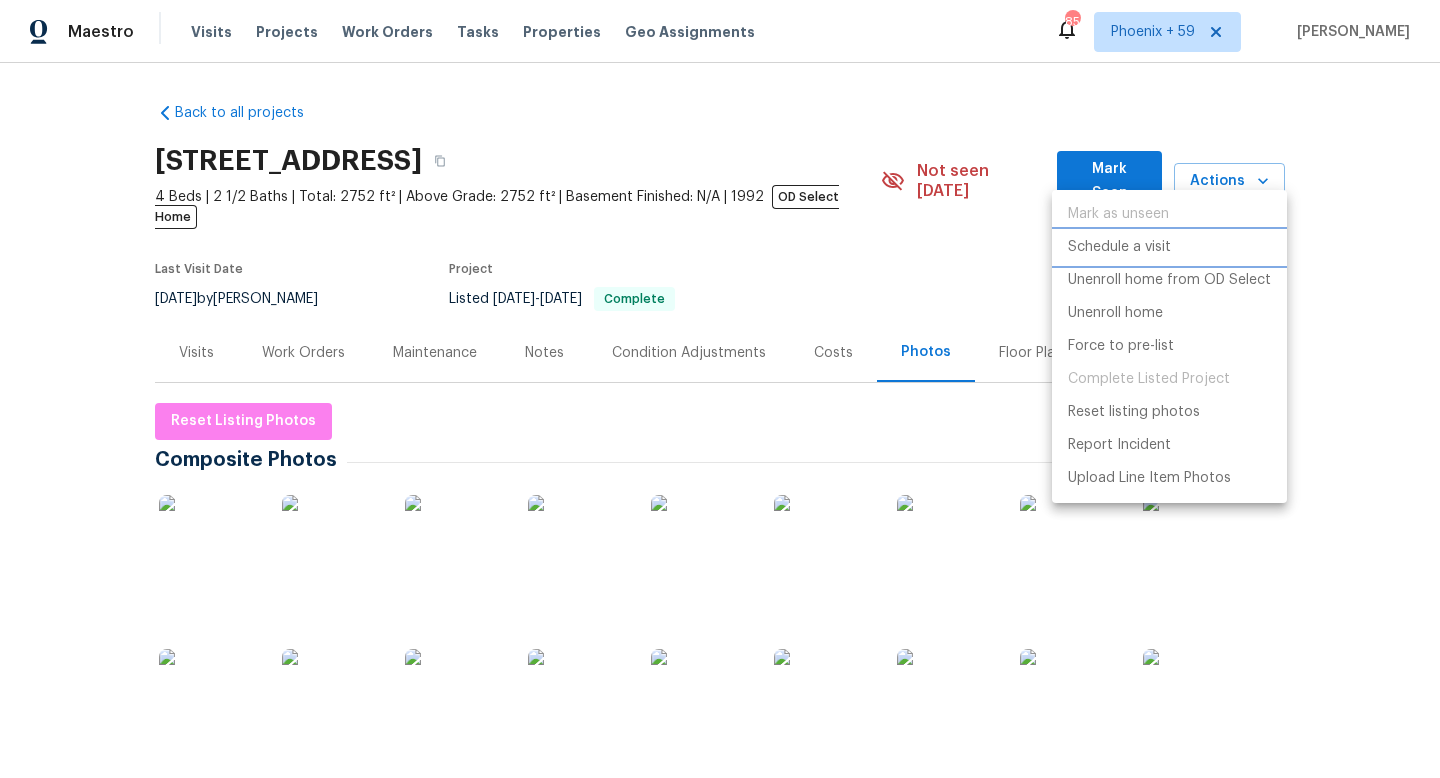 click on "Schedule a visit" at bounding box center [1119, 247] 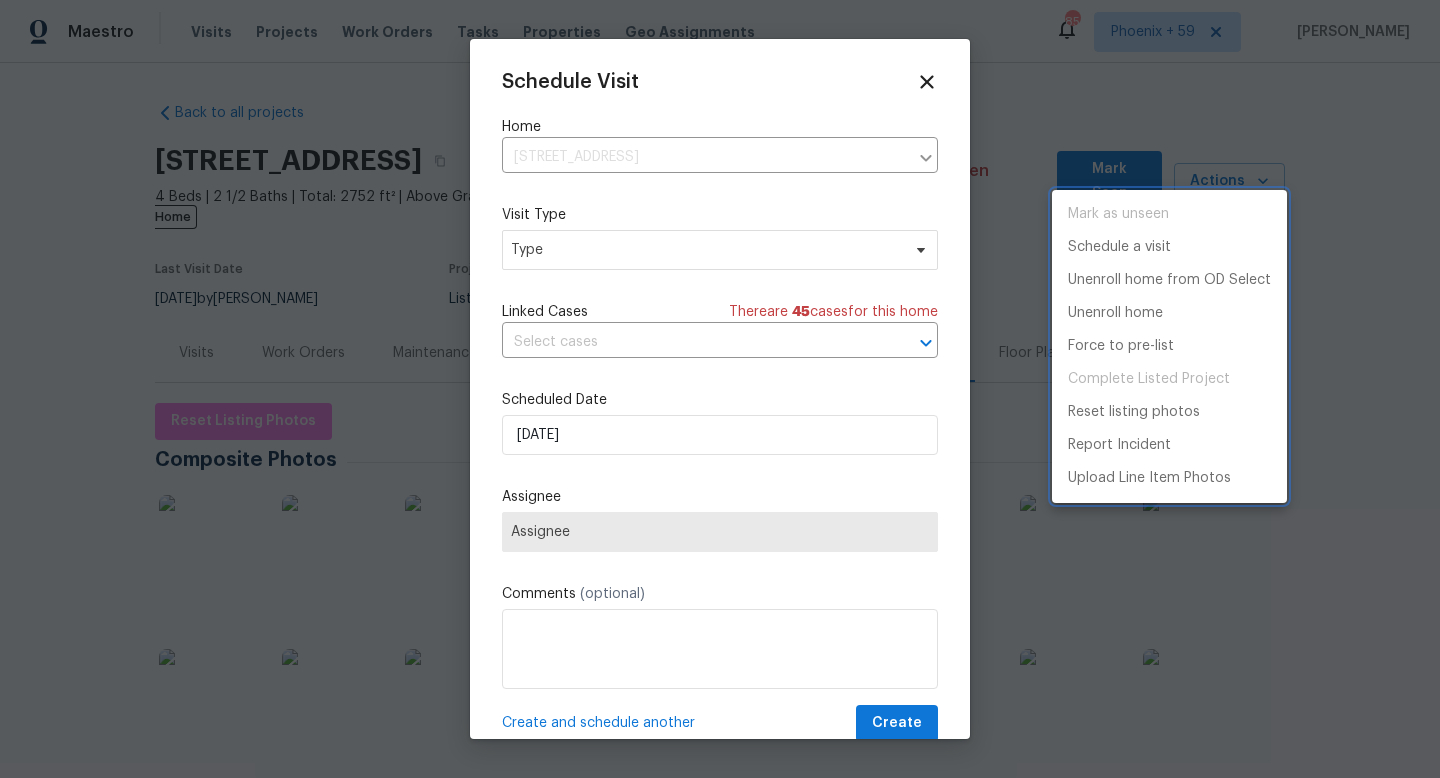 click at bounding box center (720, 389) 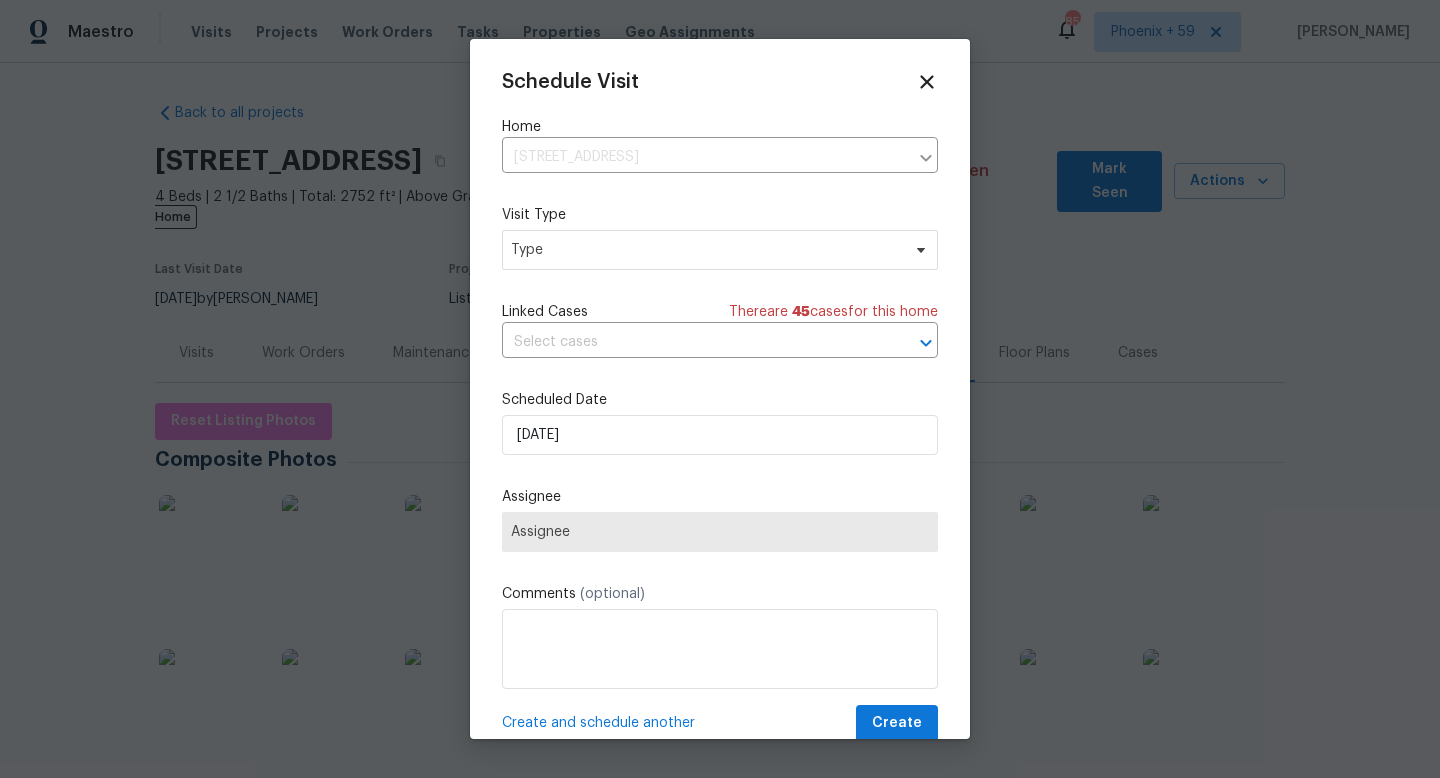 click on "Assignee" at bounding box center [720, 532] 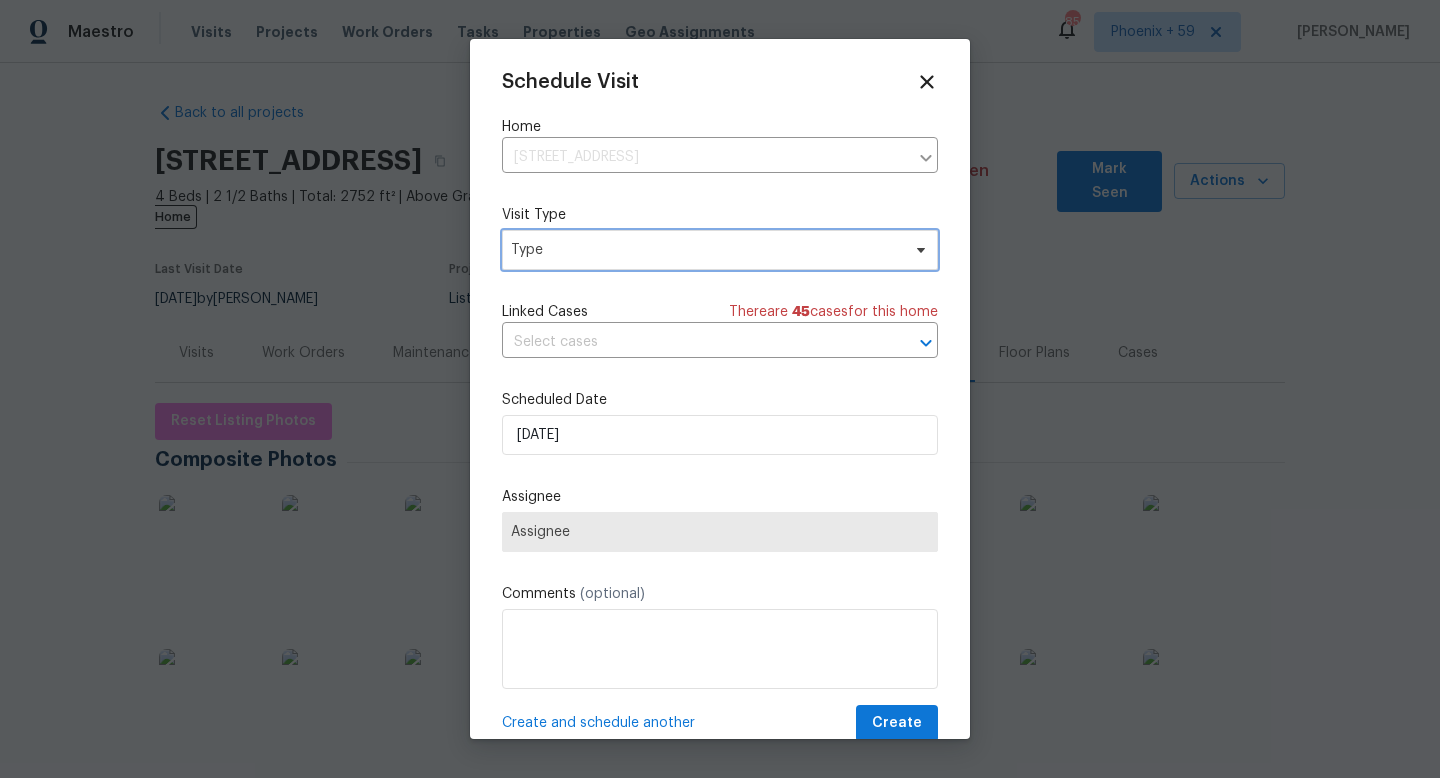 click on "Type" at bounding box center [705, 250] 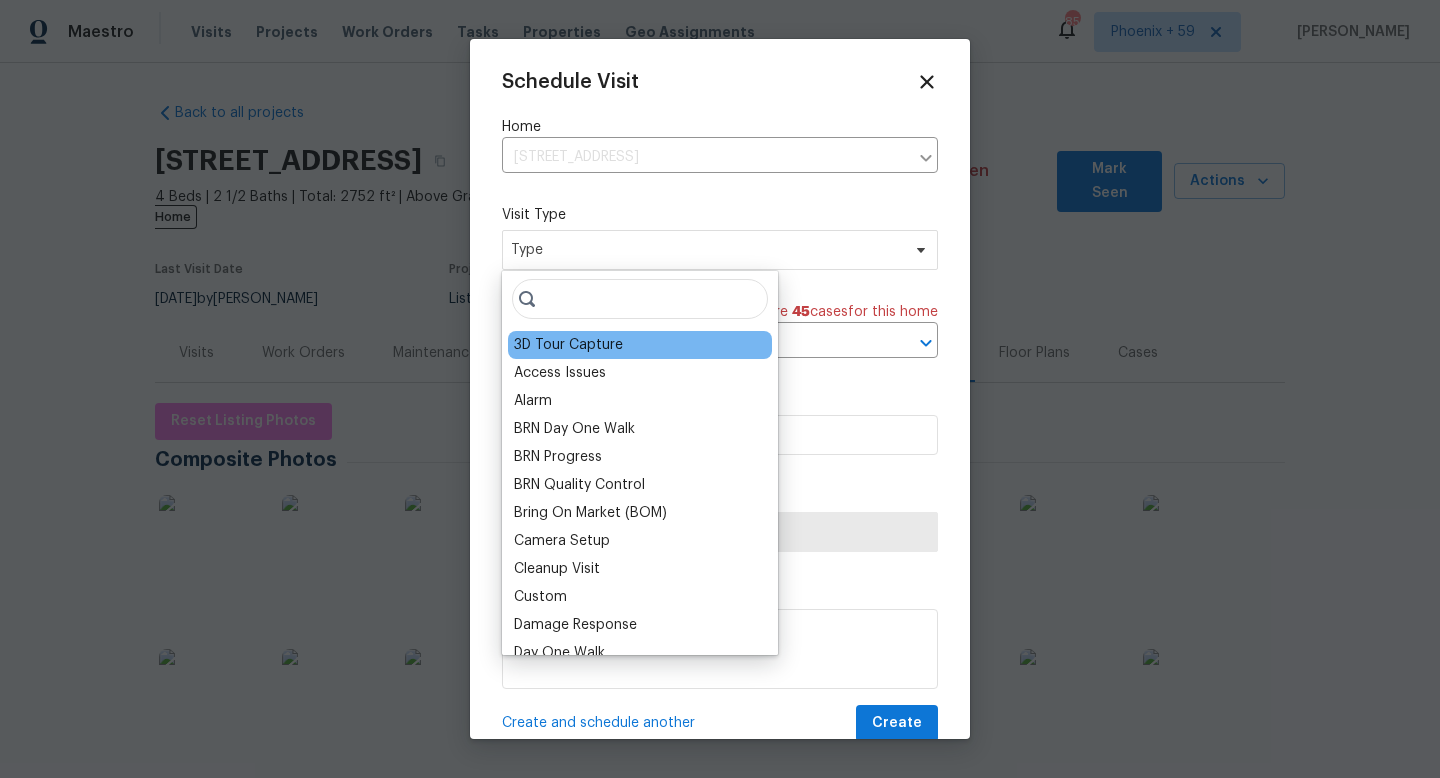 click on "3D Tour Capture" at bounding box center (640, 345) 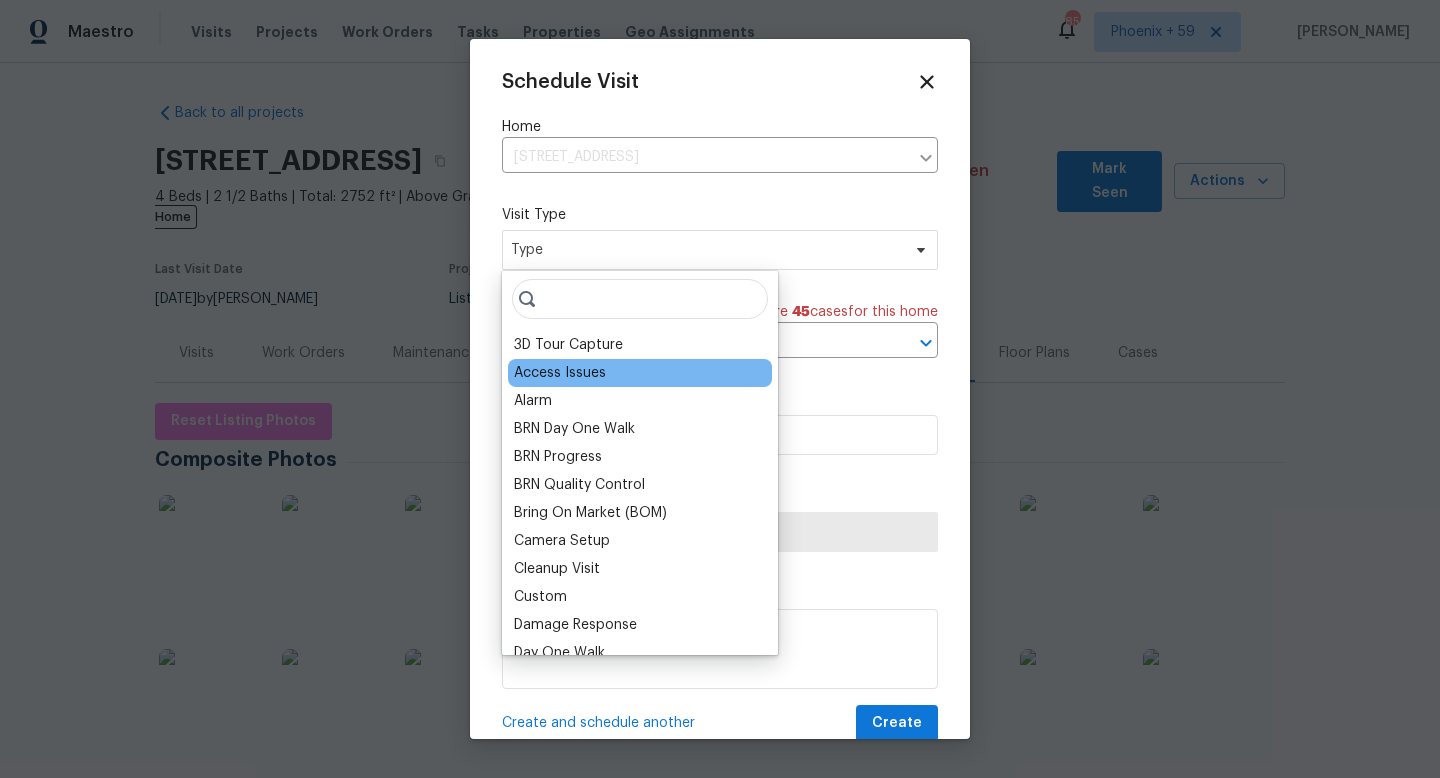 click on "Access Issues" at bounding box center [560, 373] 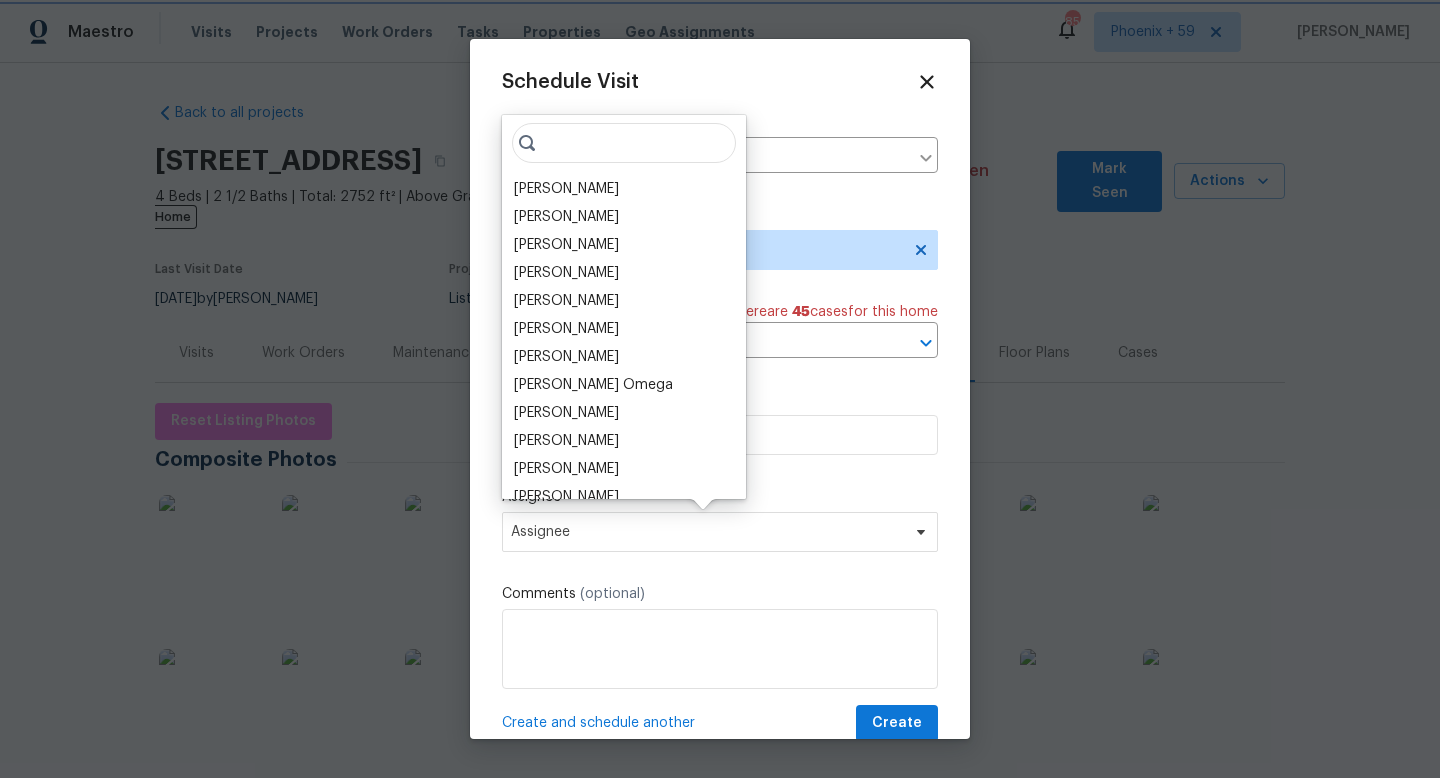 click on "Assignee" at bounding box center (720, 532) 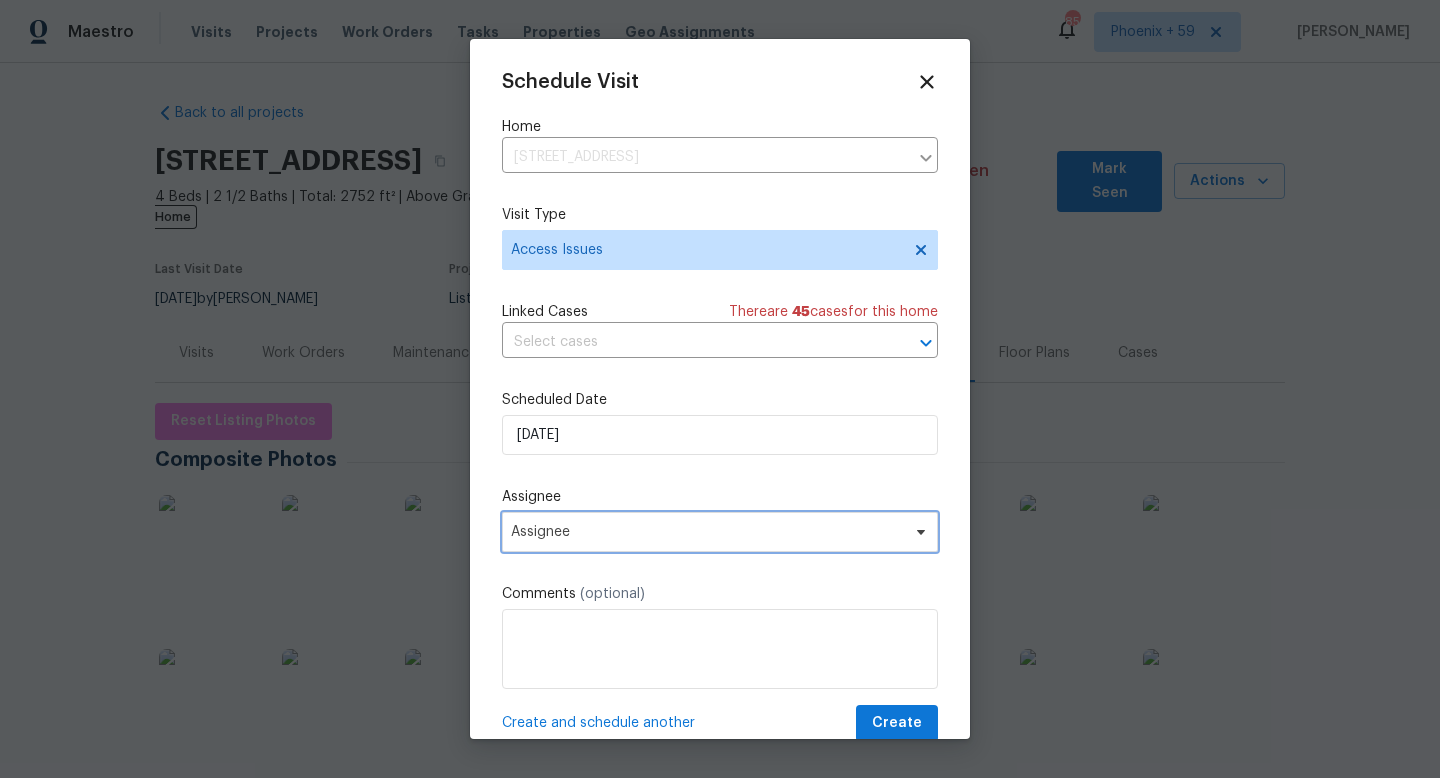 click on "Assignee" at bounding box center [720, 532] 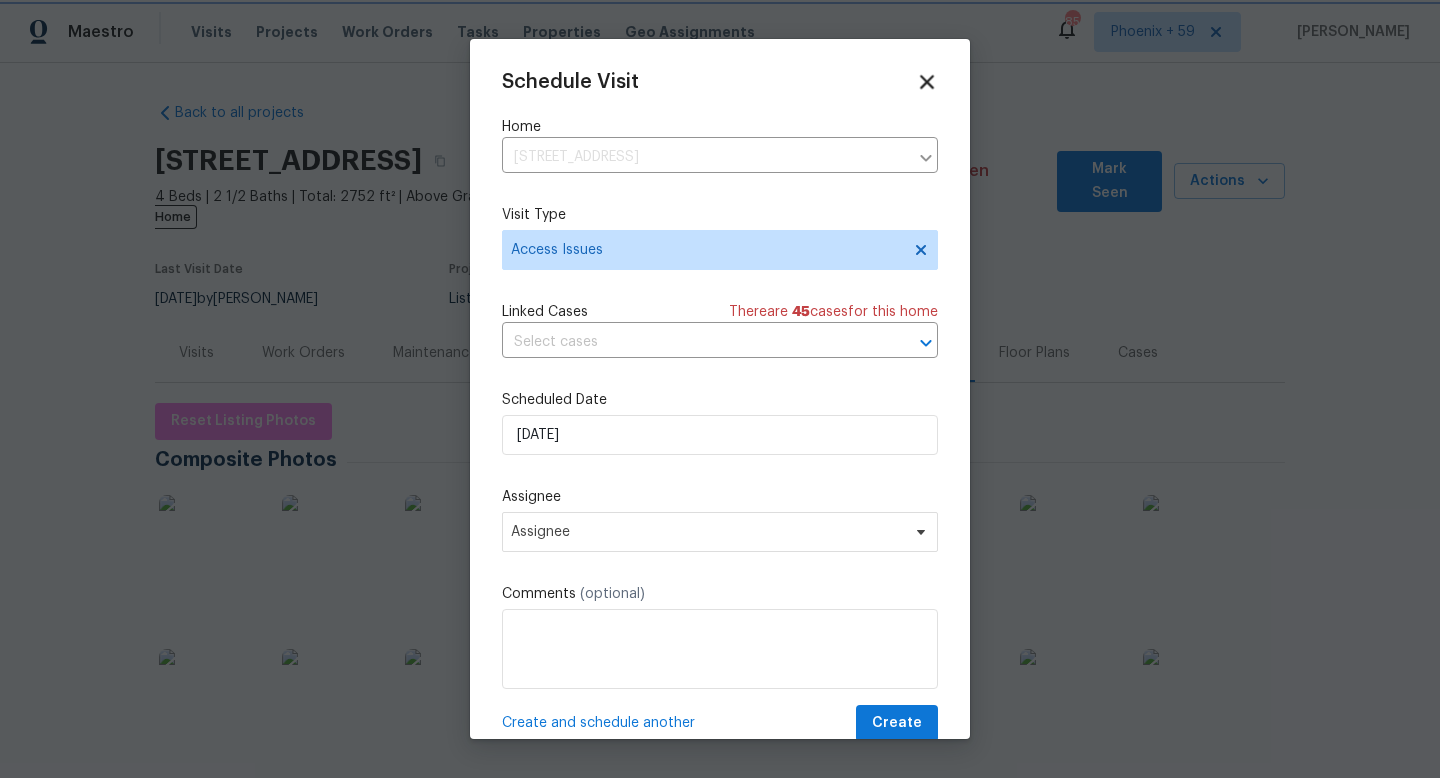 click 